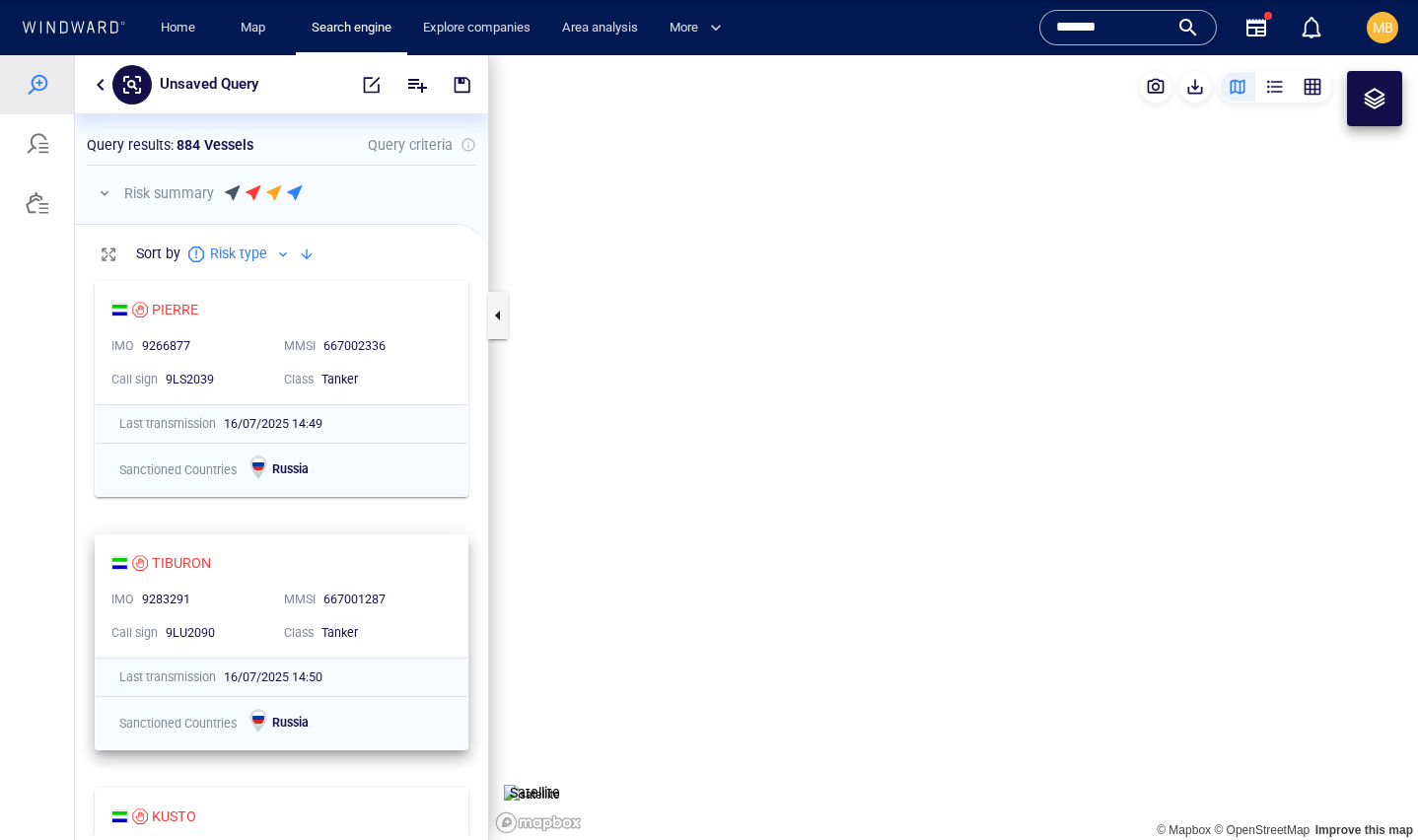 scroll, scrollTop: 0, scrollLeft: 0, axis: both 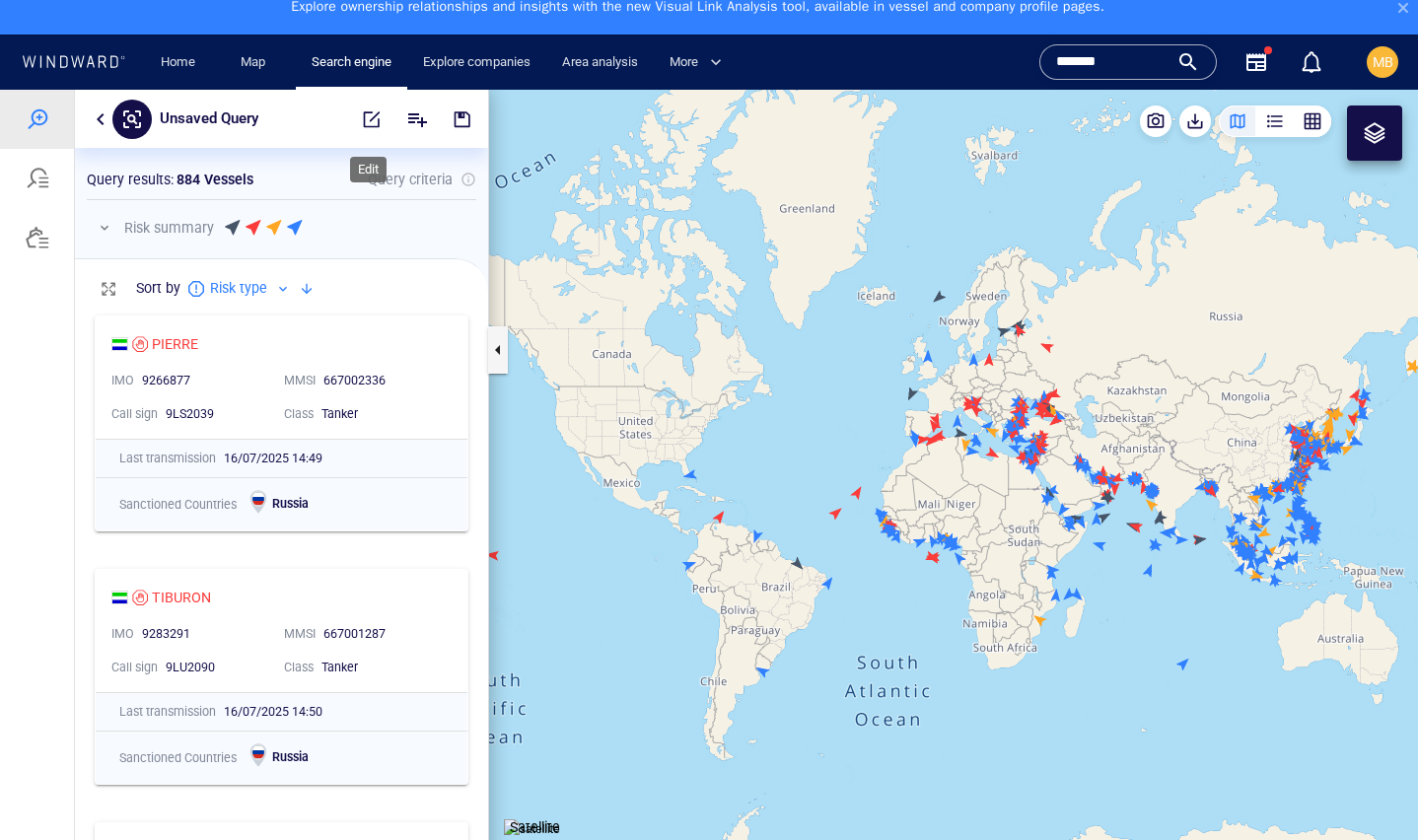 click at bounding box center (372, 119) 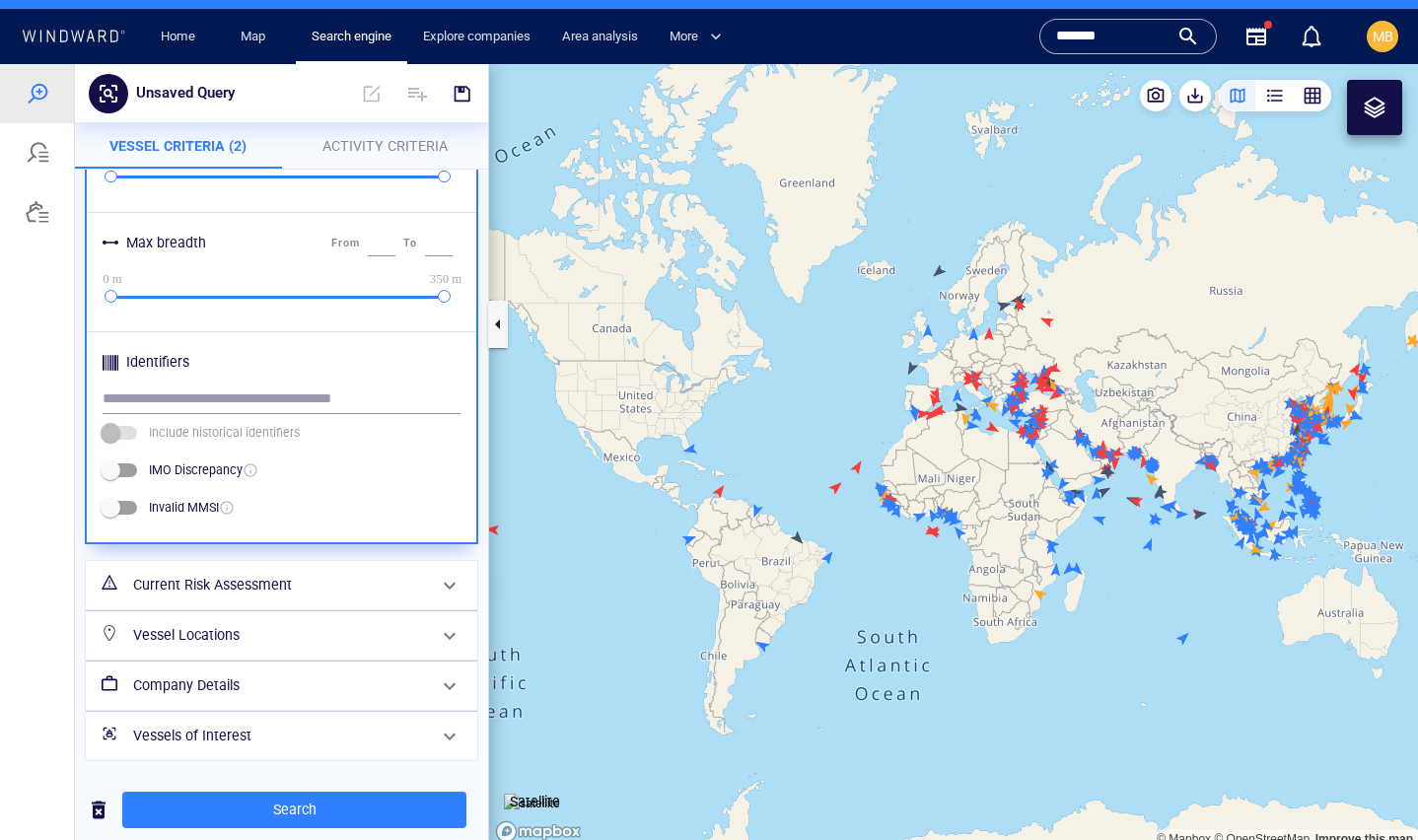 scroll, scrollTop: 883, scrollLeft: 0, axis: vertical 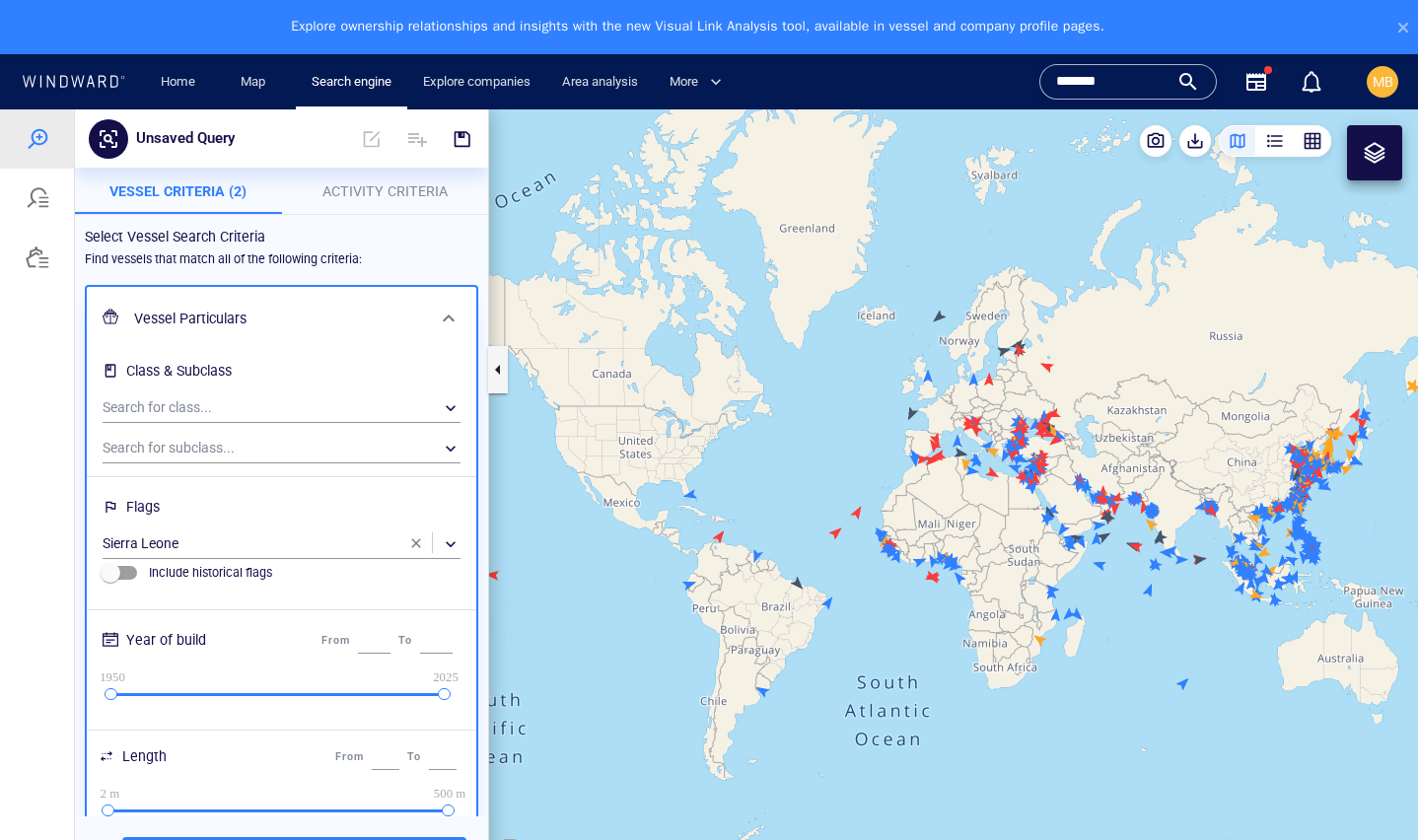 click on "Select Vessel Search Criteria" at bounding box center [281, 237] 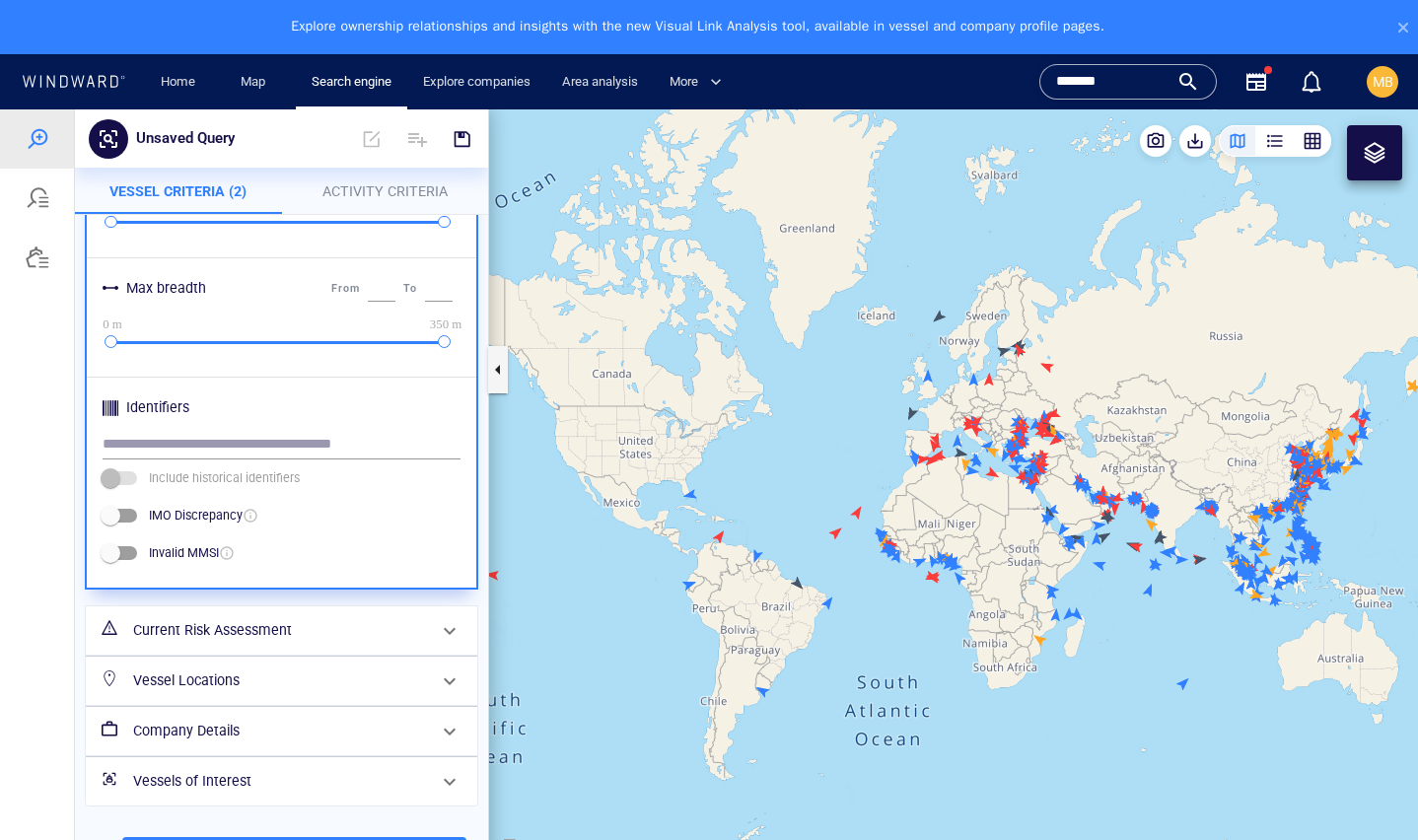 scroll, scrollTop: 883, scrollLeft: 0, axis: vertical 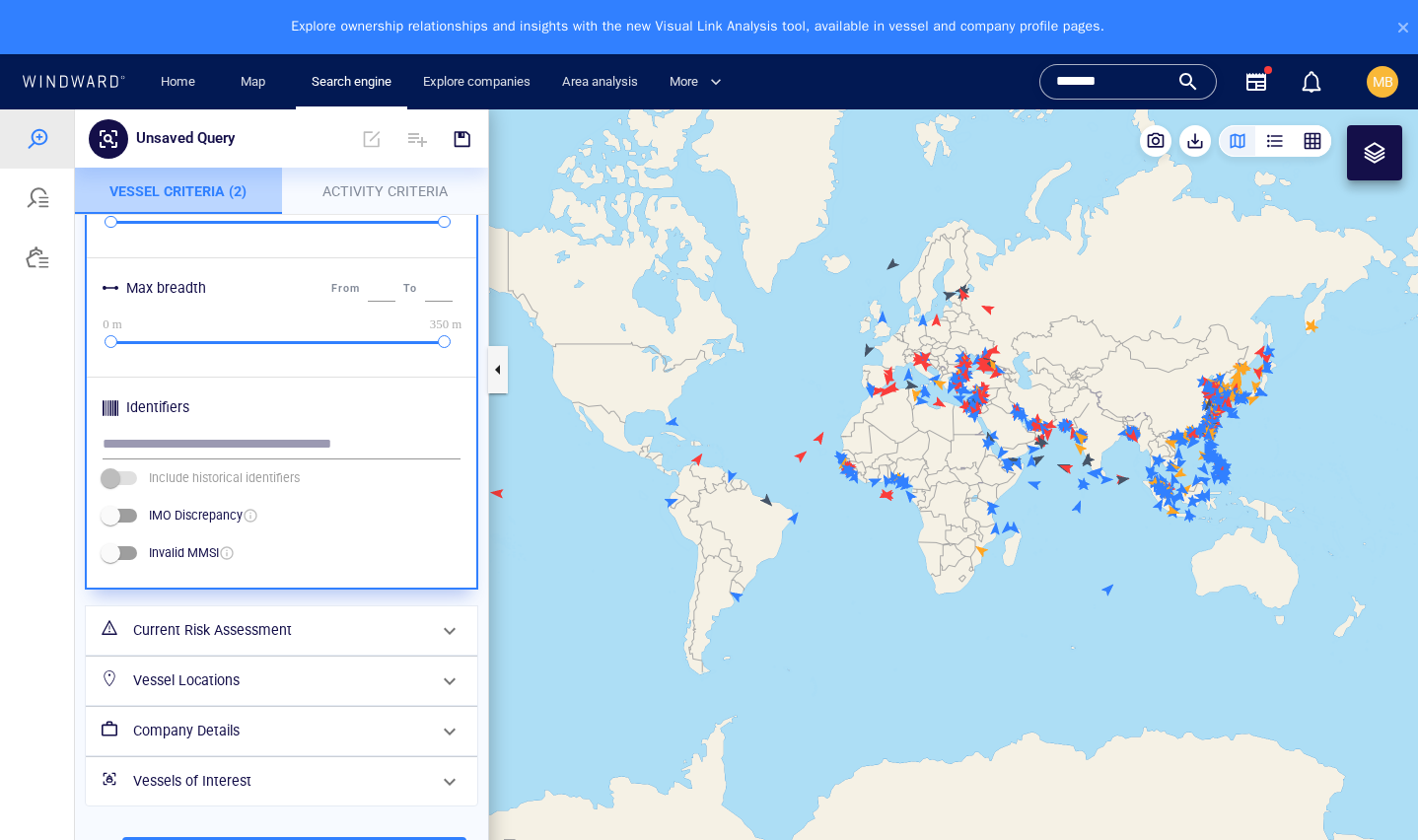click on "Vessel Criteria (2)" at bounding box center (177, 191) 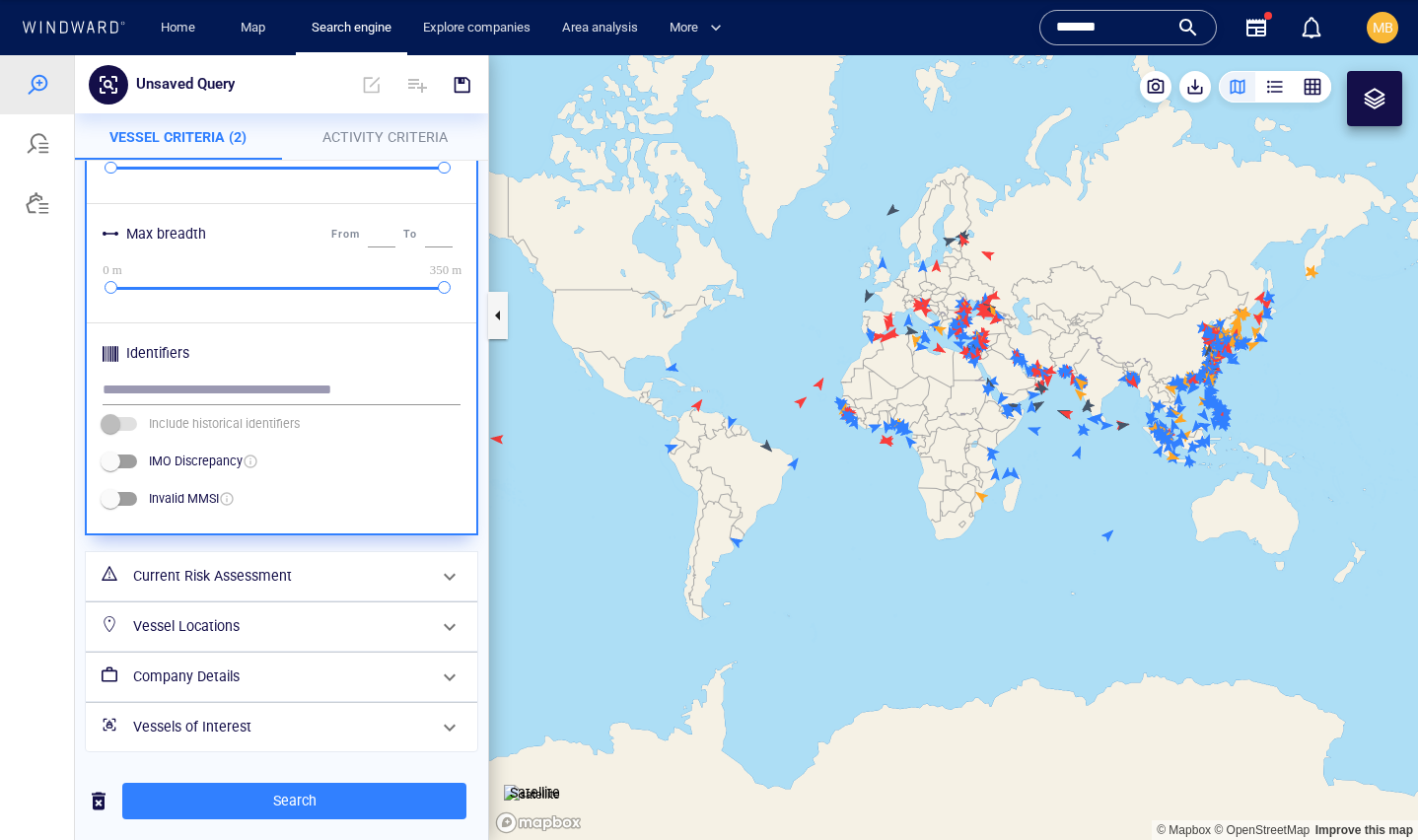 scroll, scrollTop: 56, scrollLeft: 0, axis: vertical 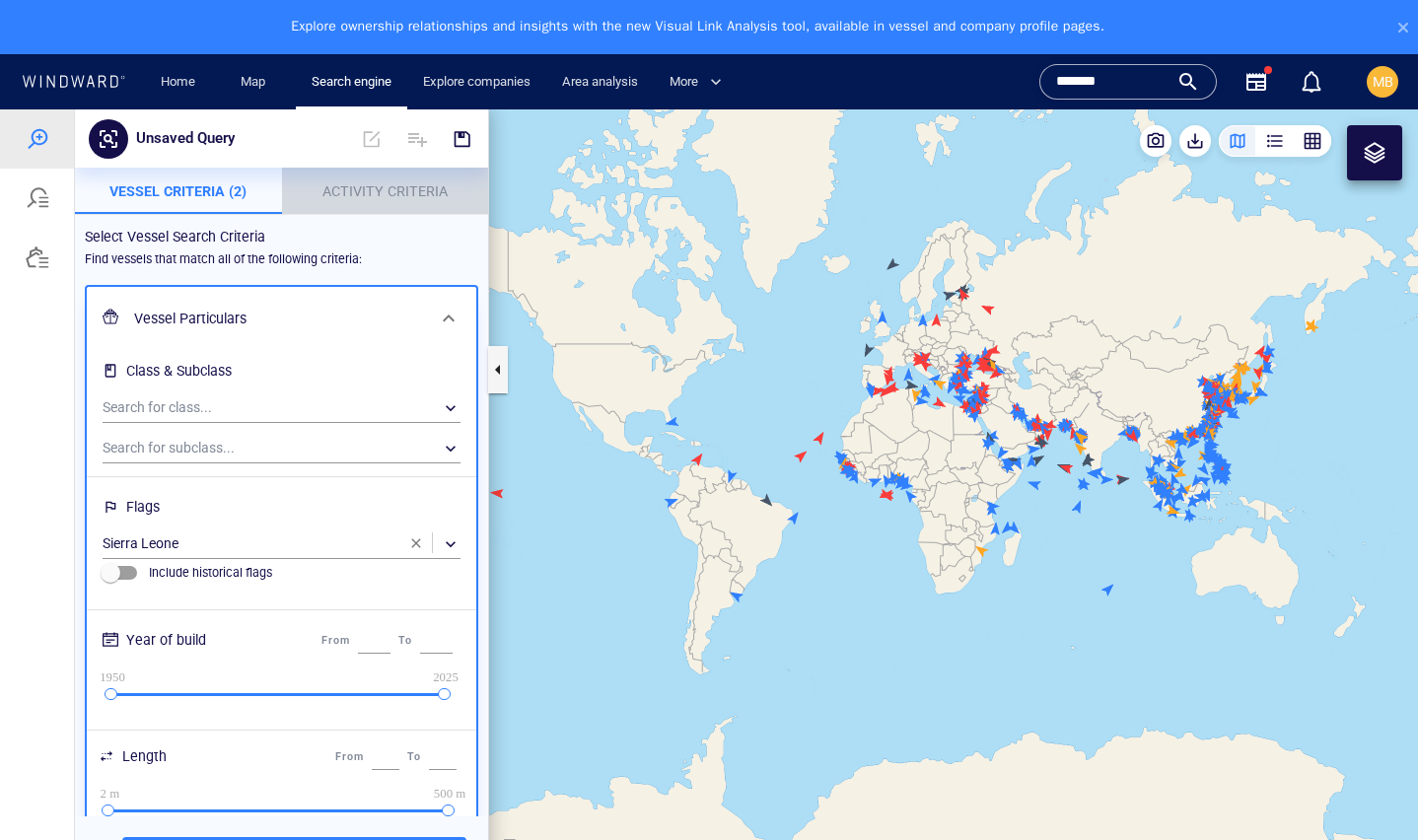click on "Activity Criteria" at bounding box center (385, 191) 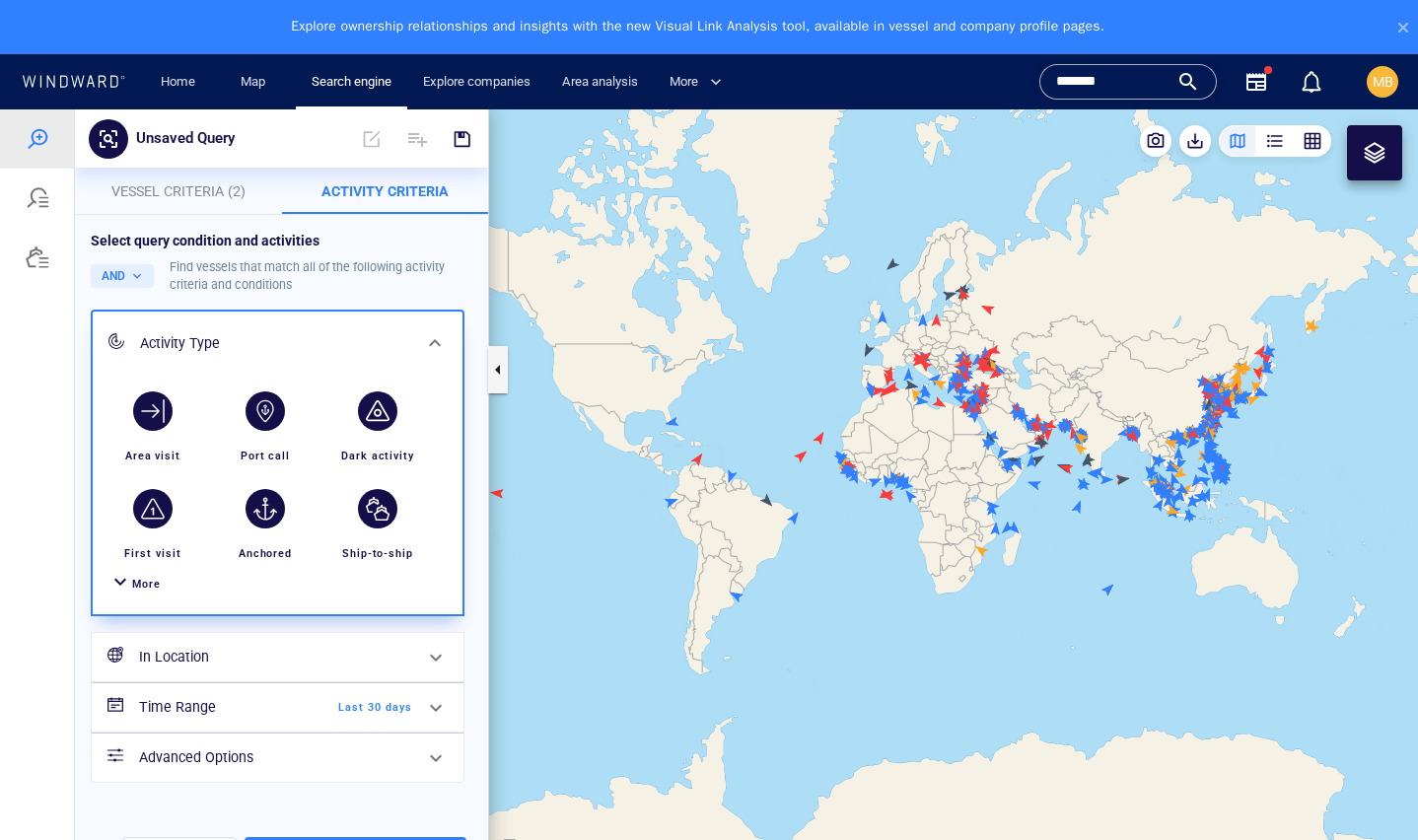 click on "Vessel Criteria (2)" at bounding box center [178, 191] 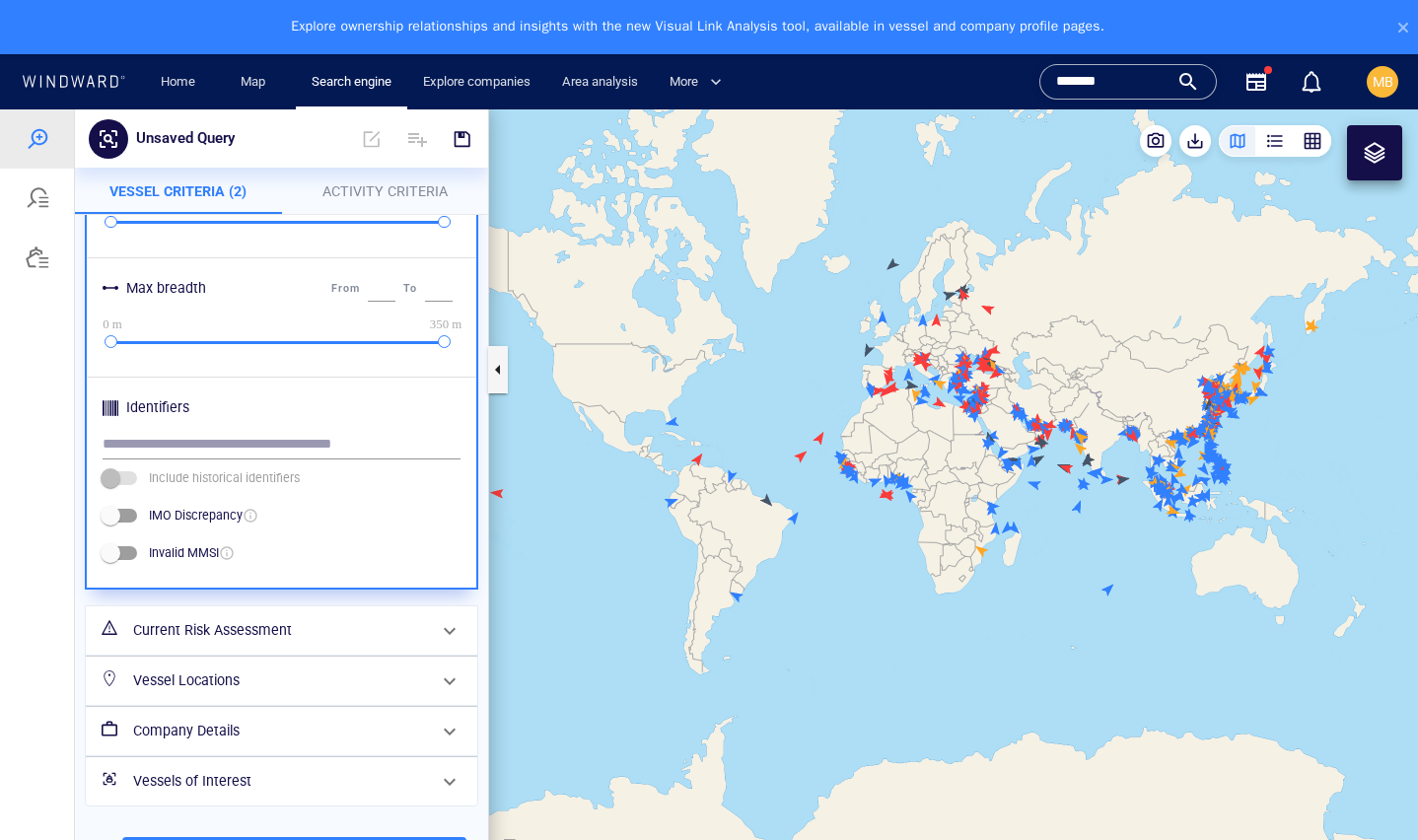scroll, scrollTop: 883, scrollLeft: 0, axis: vertical 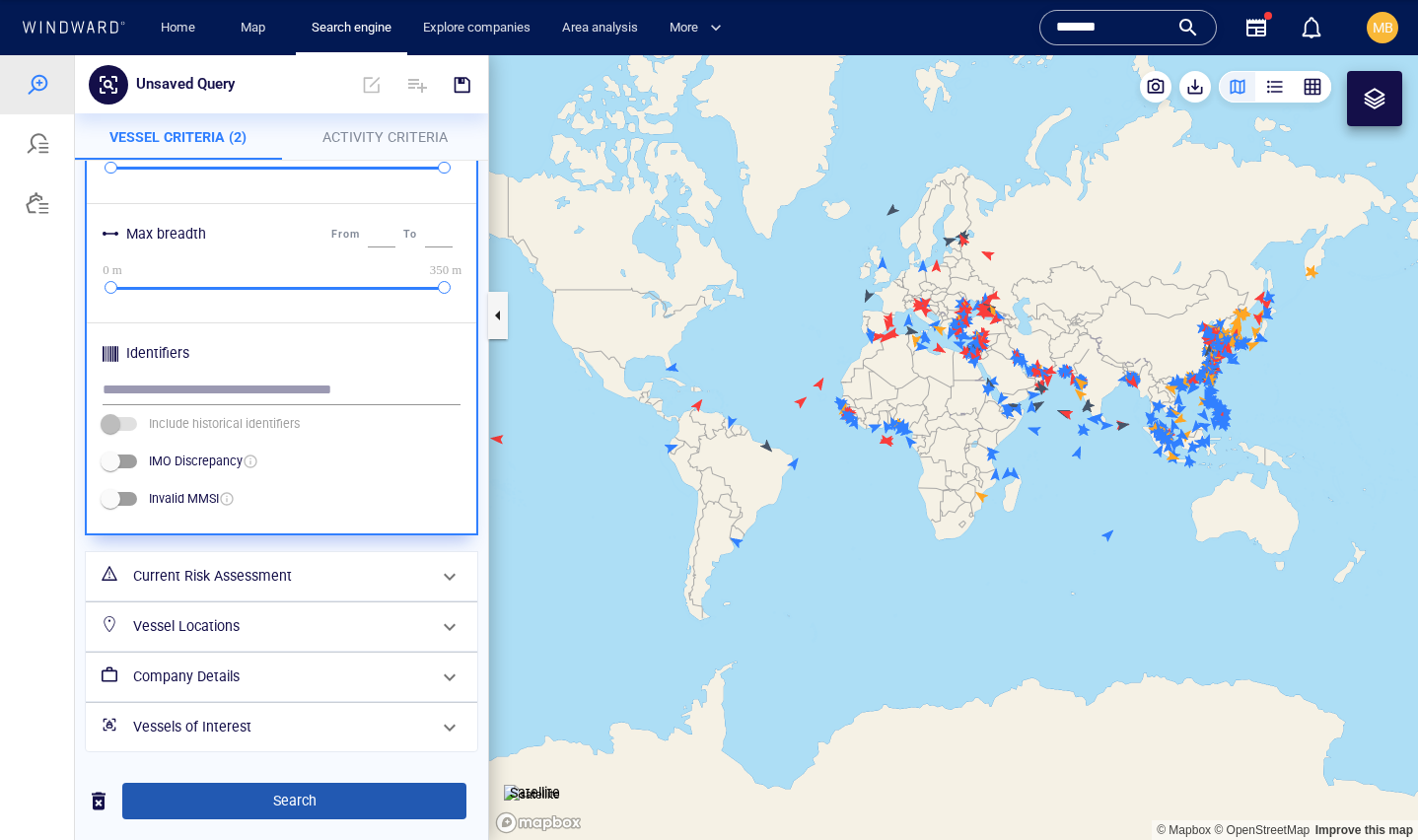 click on "Search" at bounding box center [294, 801] 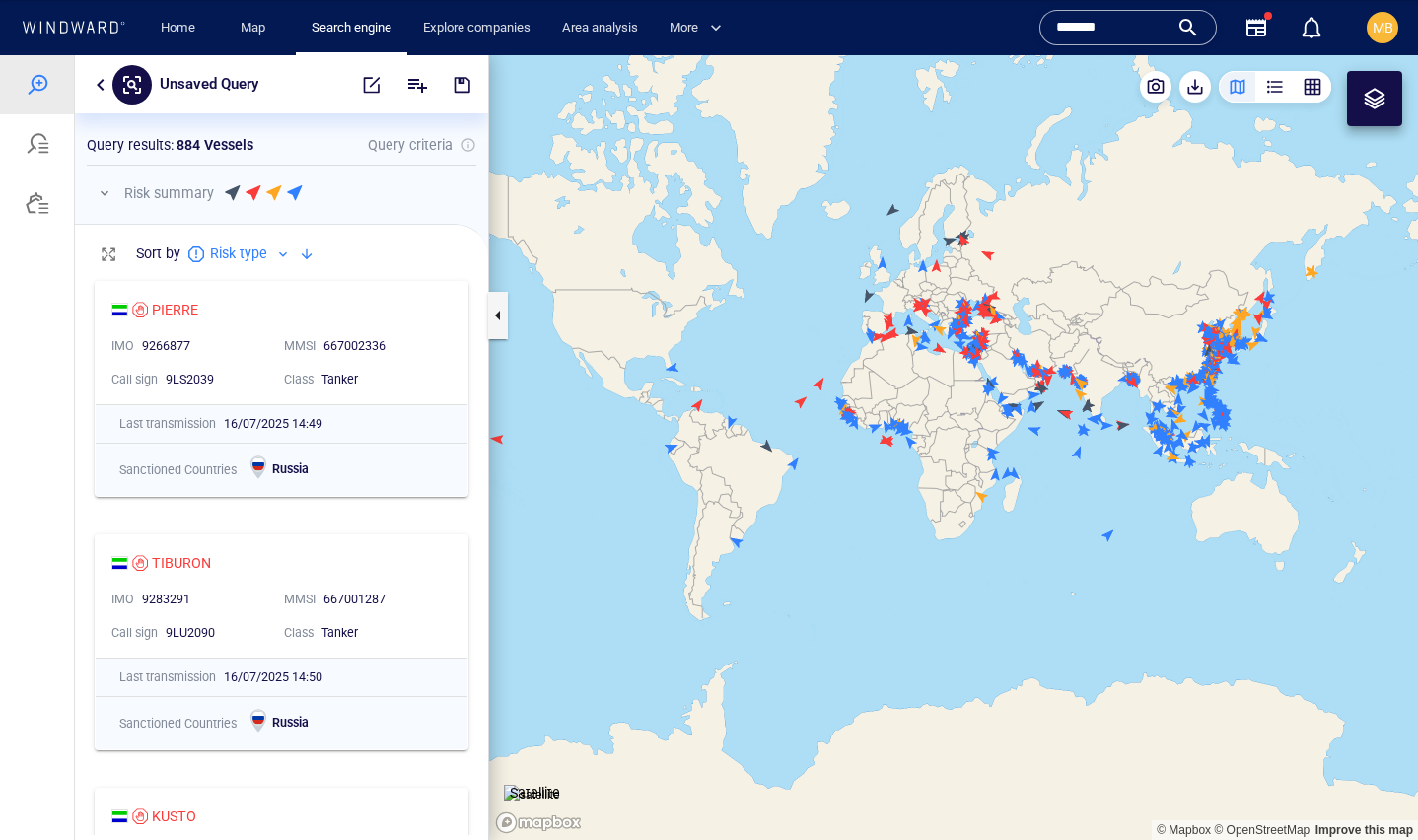 scroll, scrollTop: 1, scrollLeft: 1, axis: both 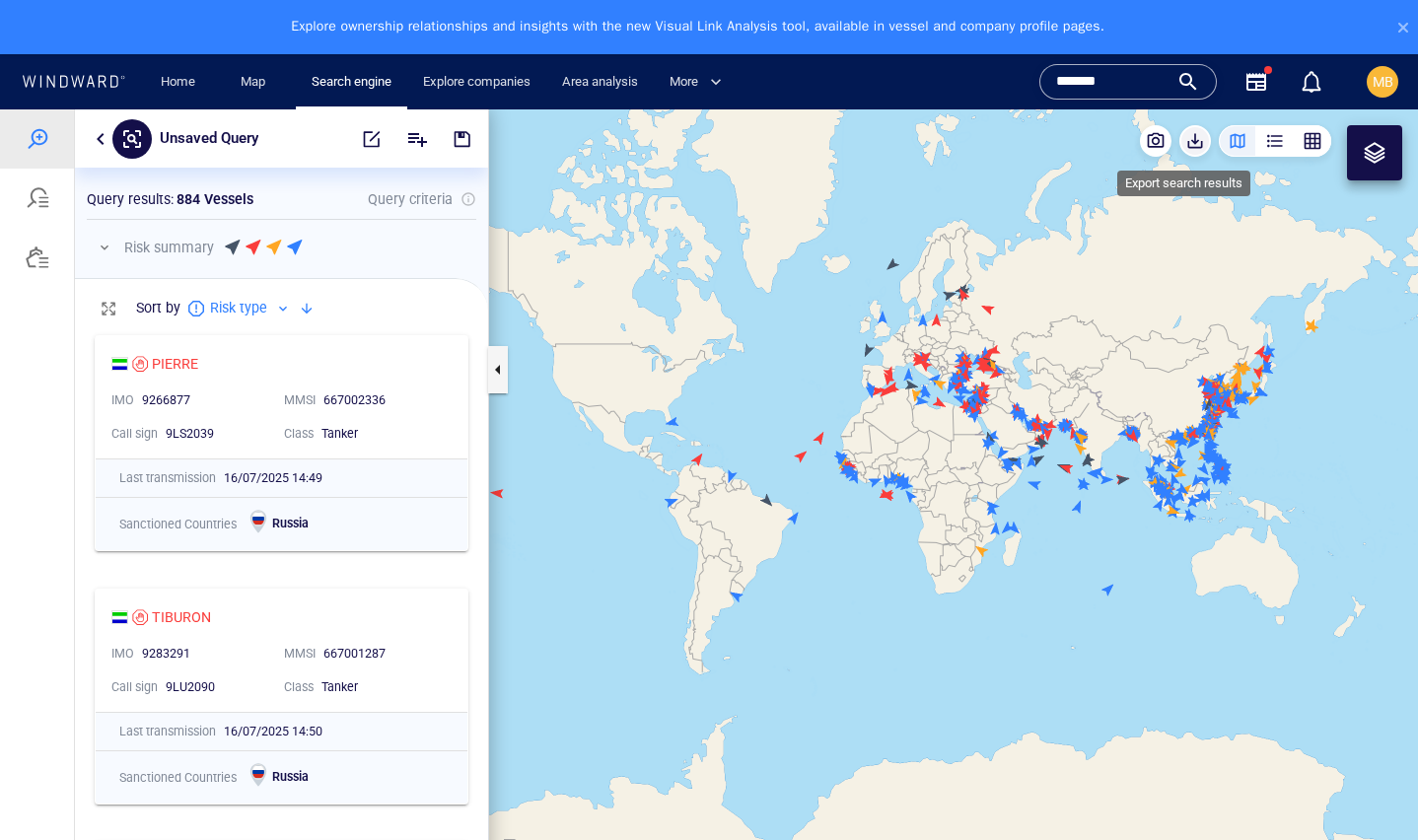 click at bounding box center [1195, 141] 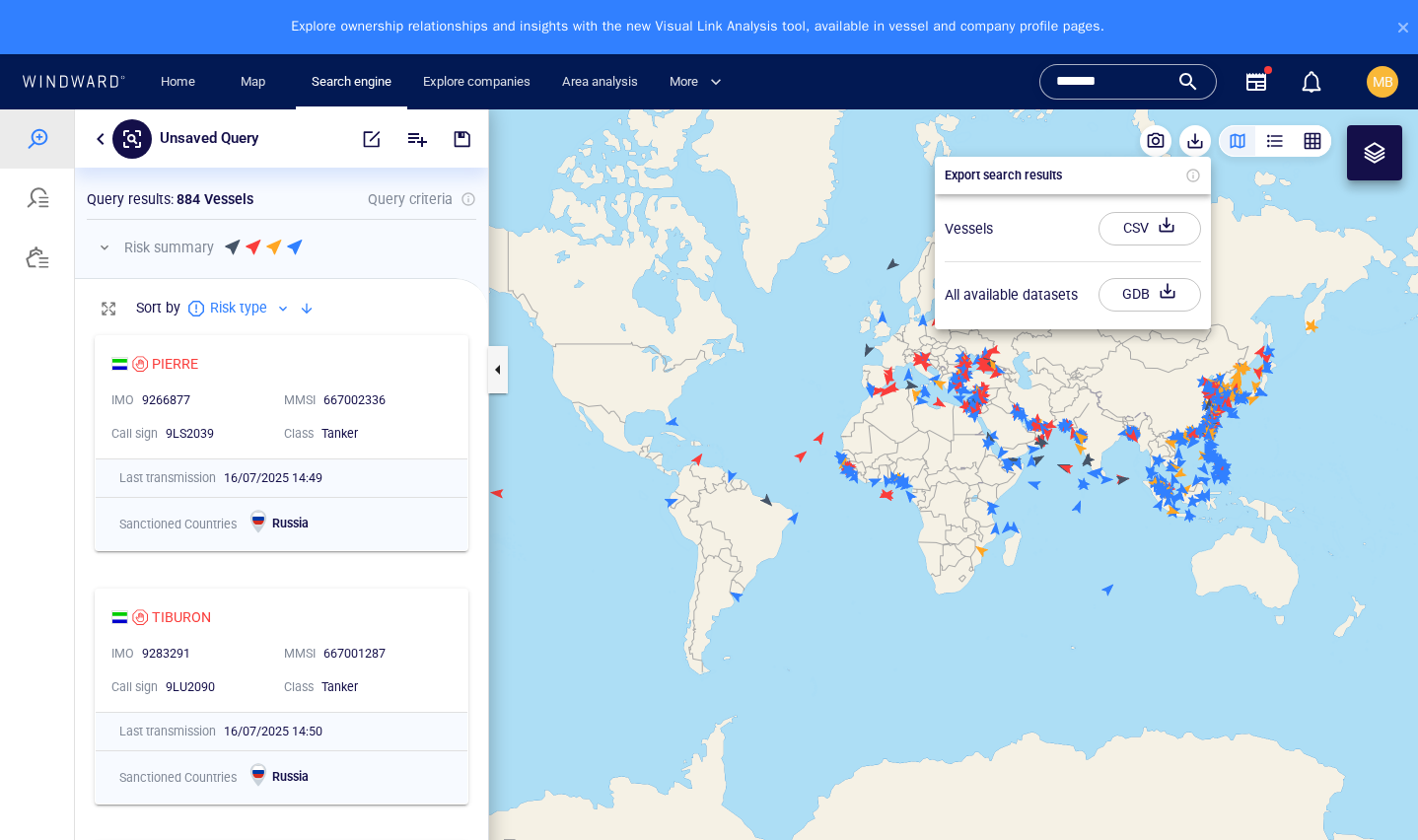 click on "CSV" at bounding box center (1136, 228) 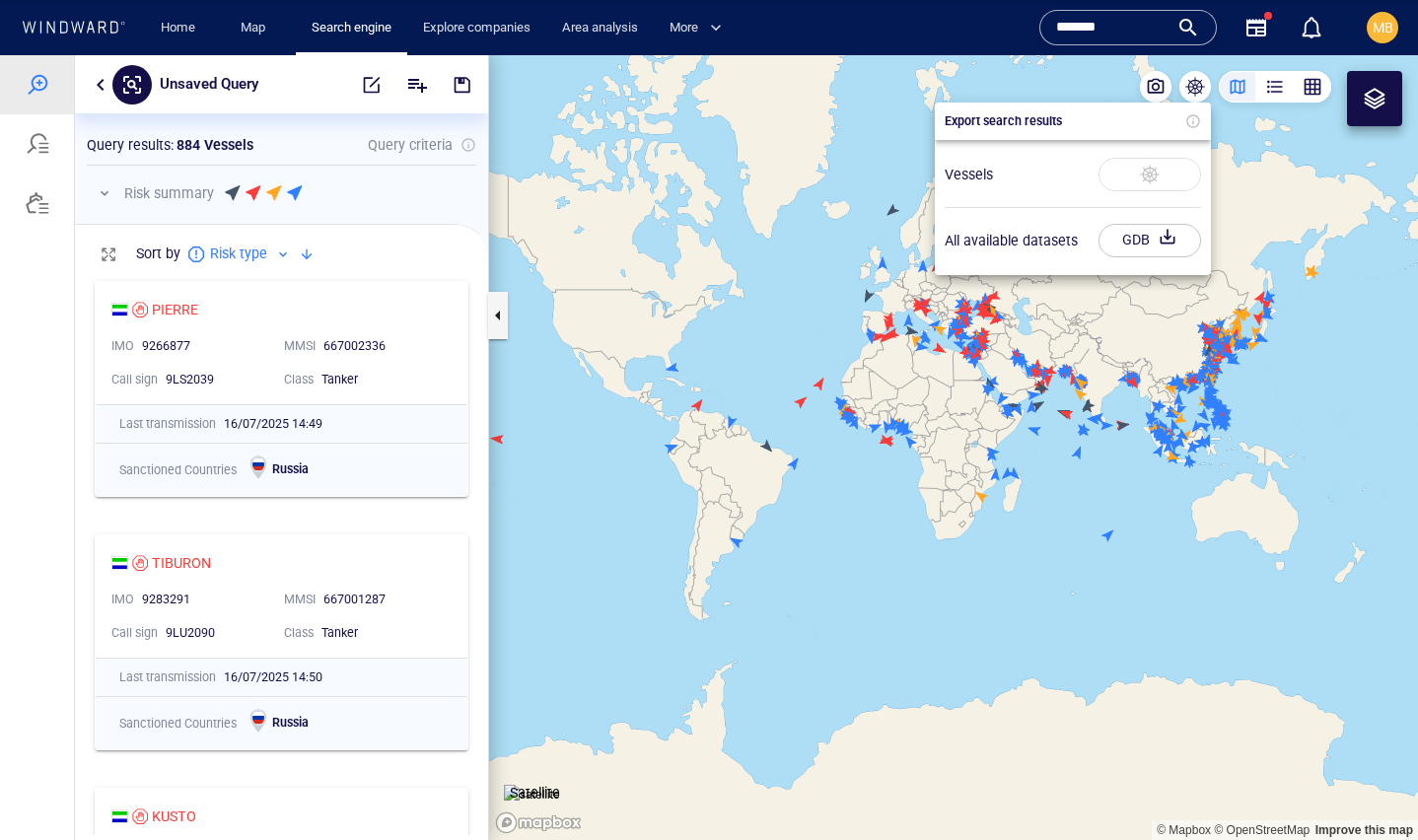 scroll, scrollTop: 54, scrollLeft: 0, axis: vertical 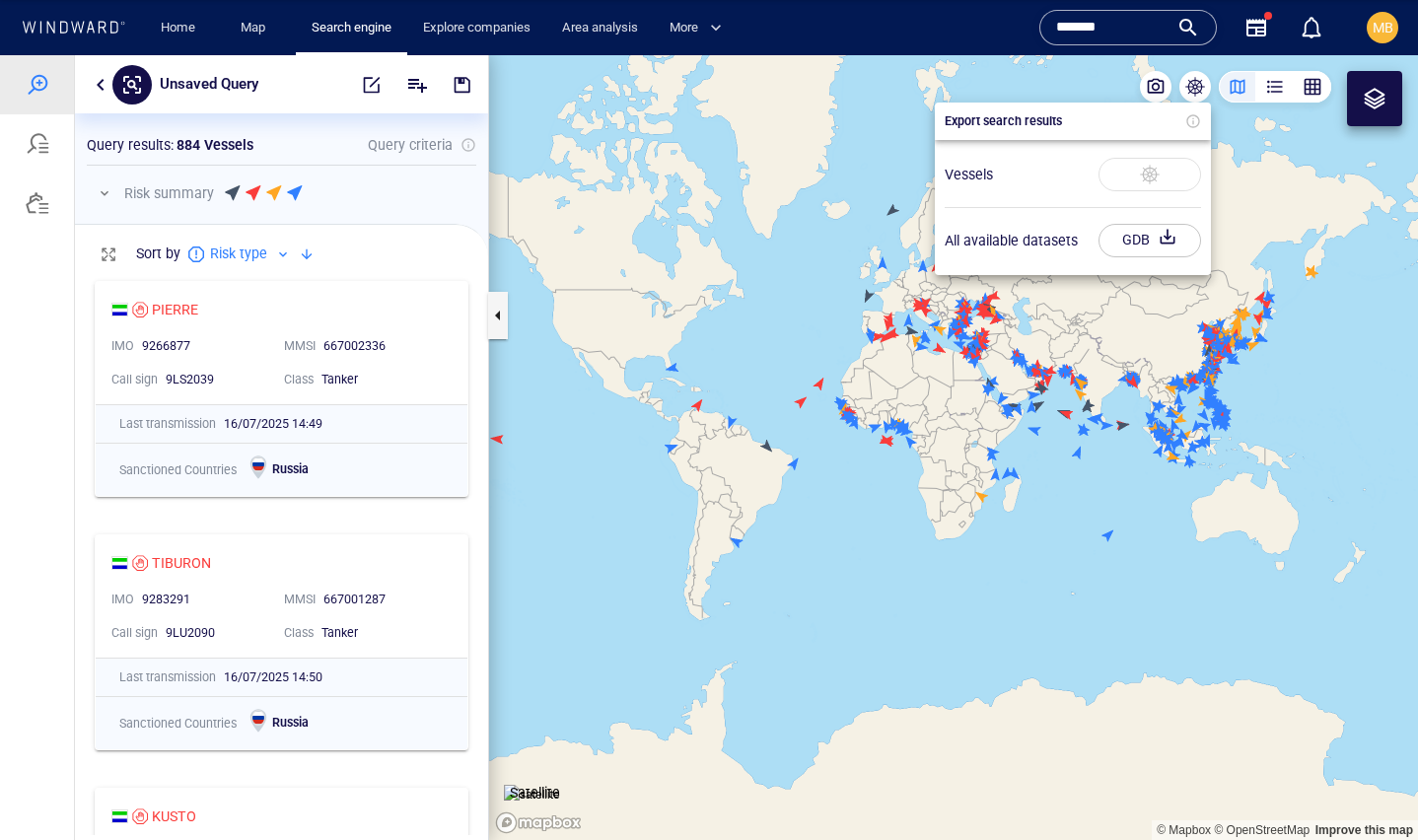 click at bounding box center (709, 448) 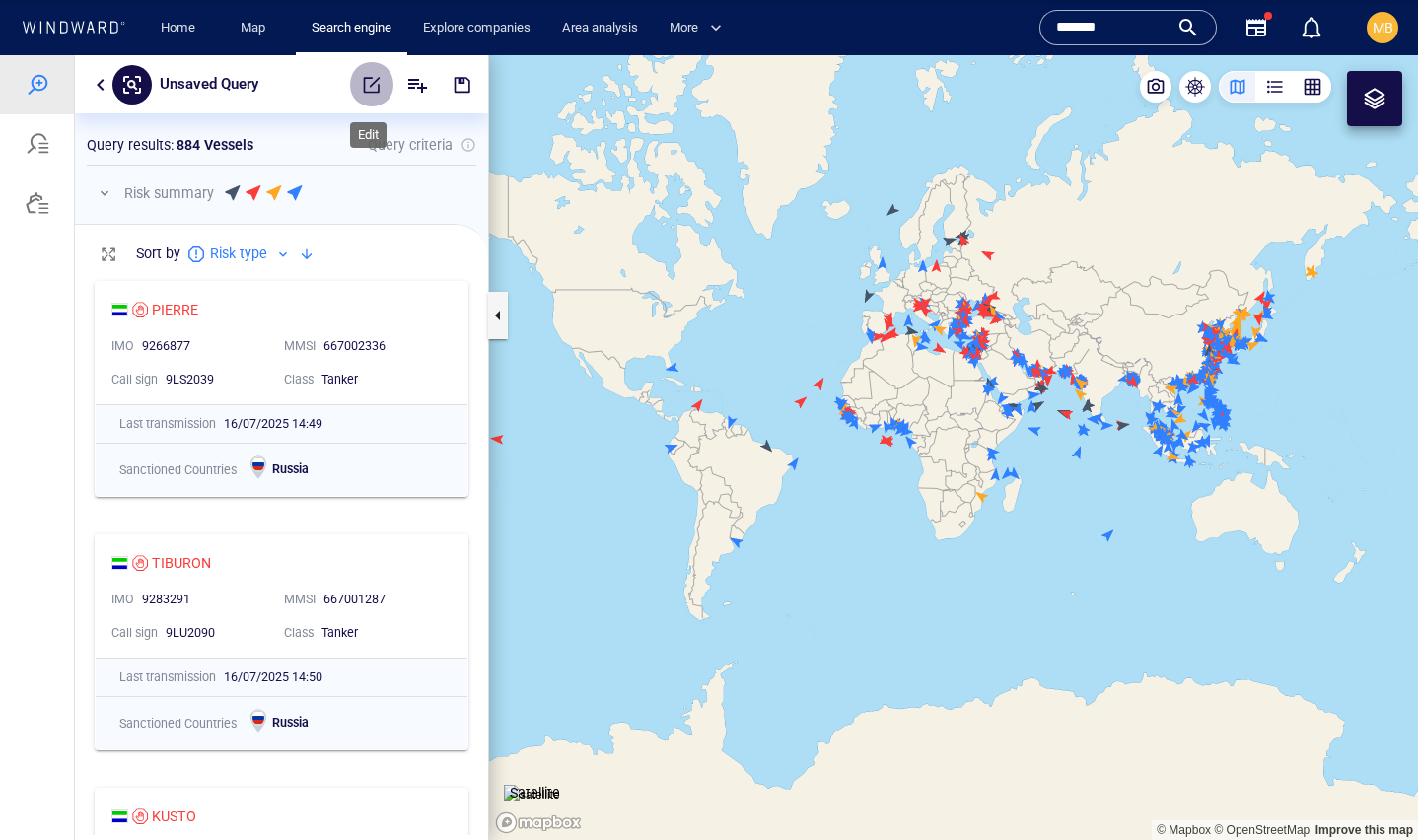 click at bounding box center (372, 85) 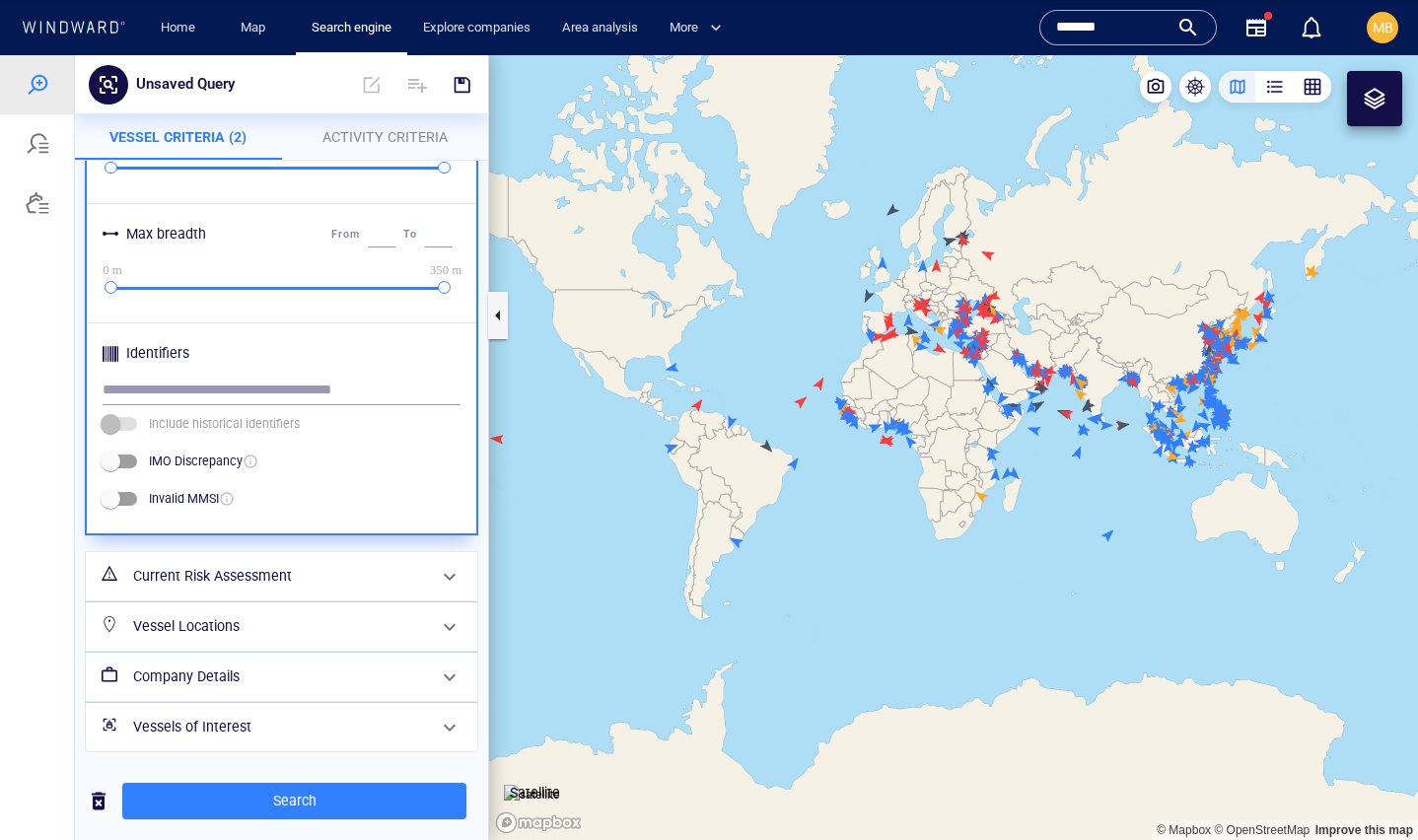 scroll, scrollTop: 54, scrollLeft: 0, axis: vertical 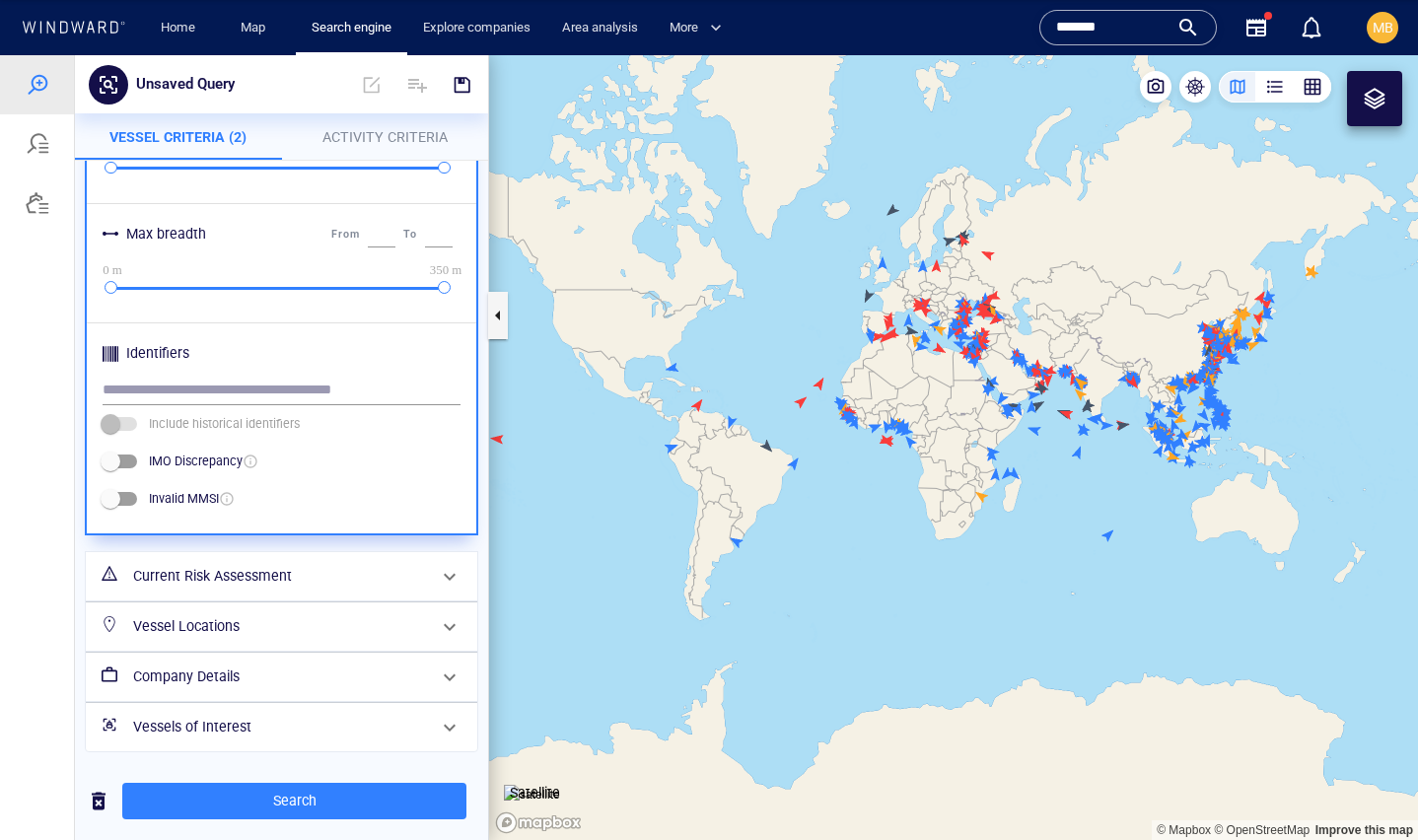 click on "Identifiers" at bounding box center [281, 353] 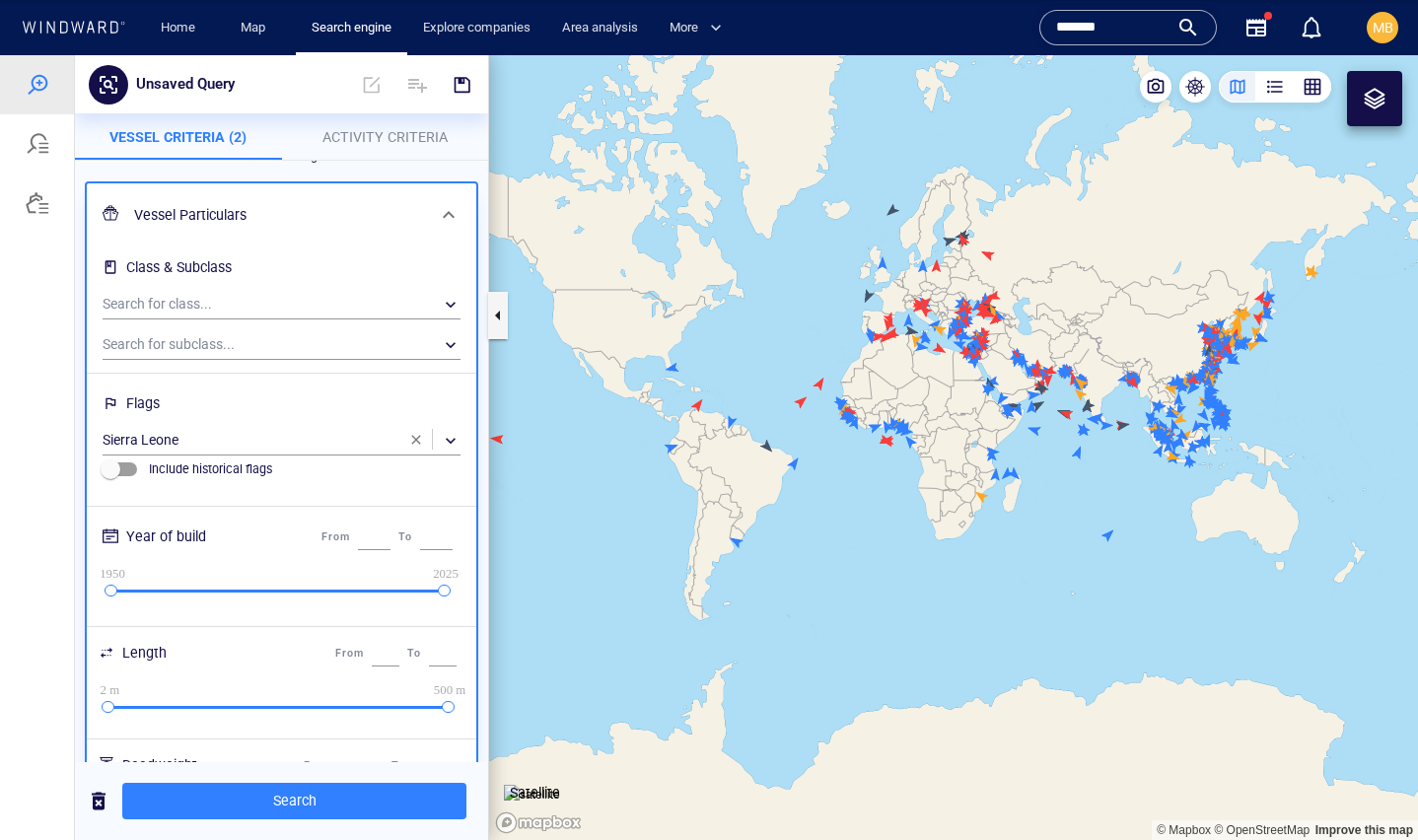 scroll, scrollTop: -13, scrollLeft: 0, axis: vertical 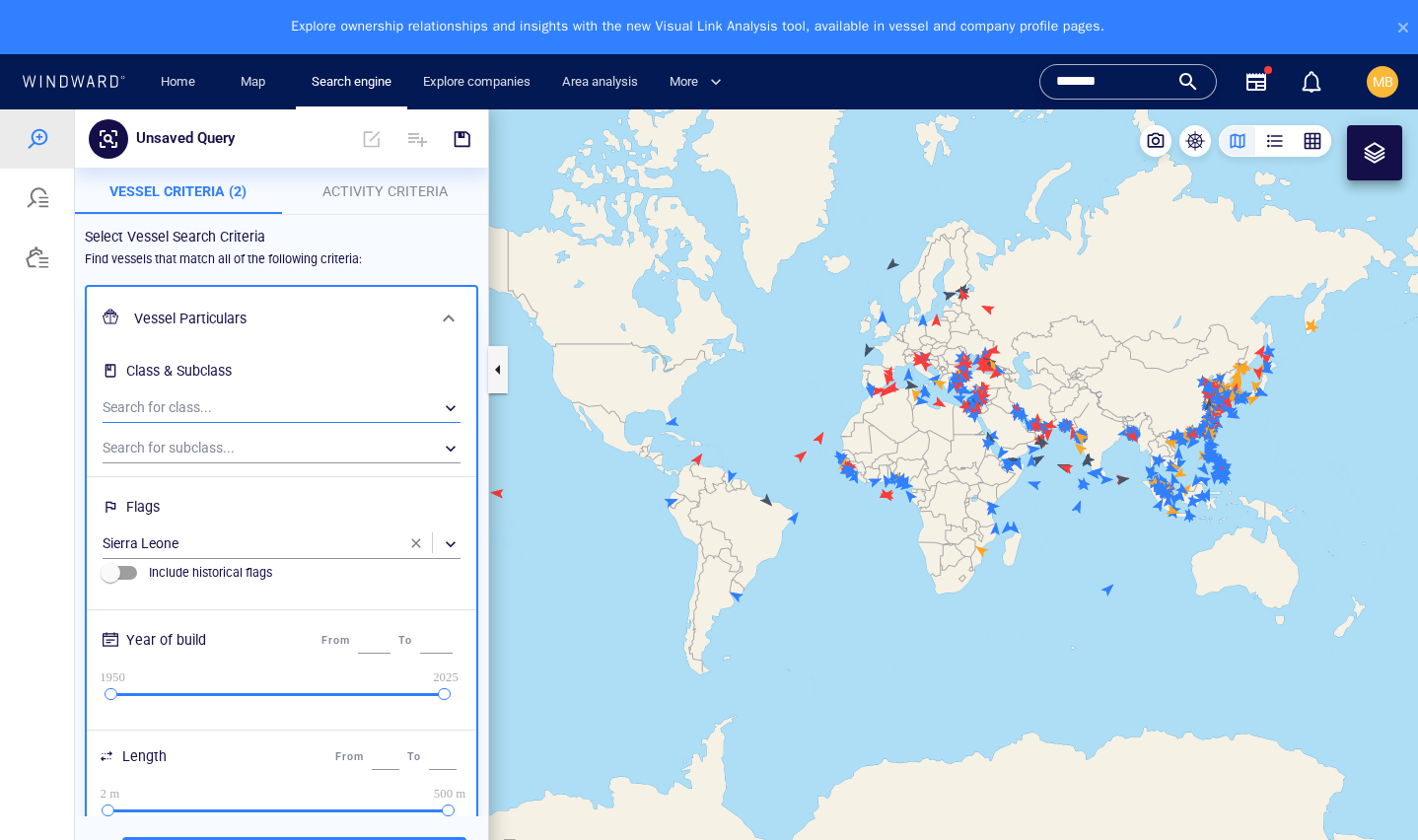 click on "​" at bounding box center (281, 408) 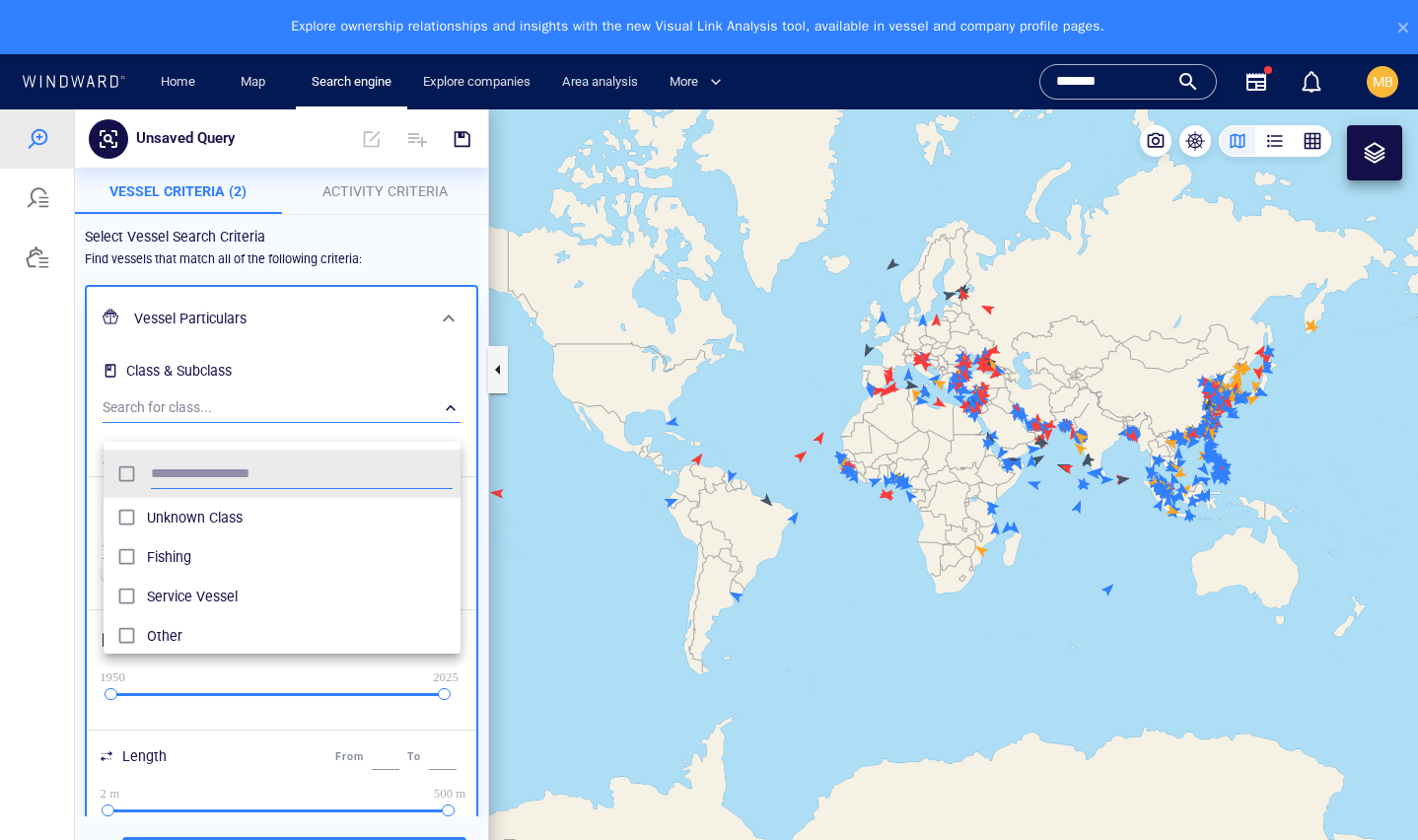 scroll, scrollTop: 200, scrollLeft: 357, axis: both 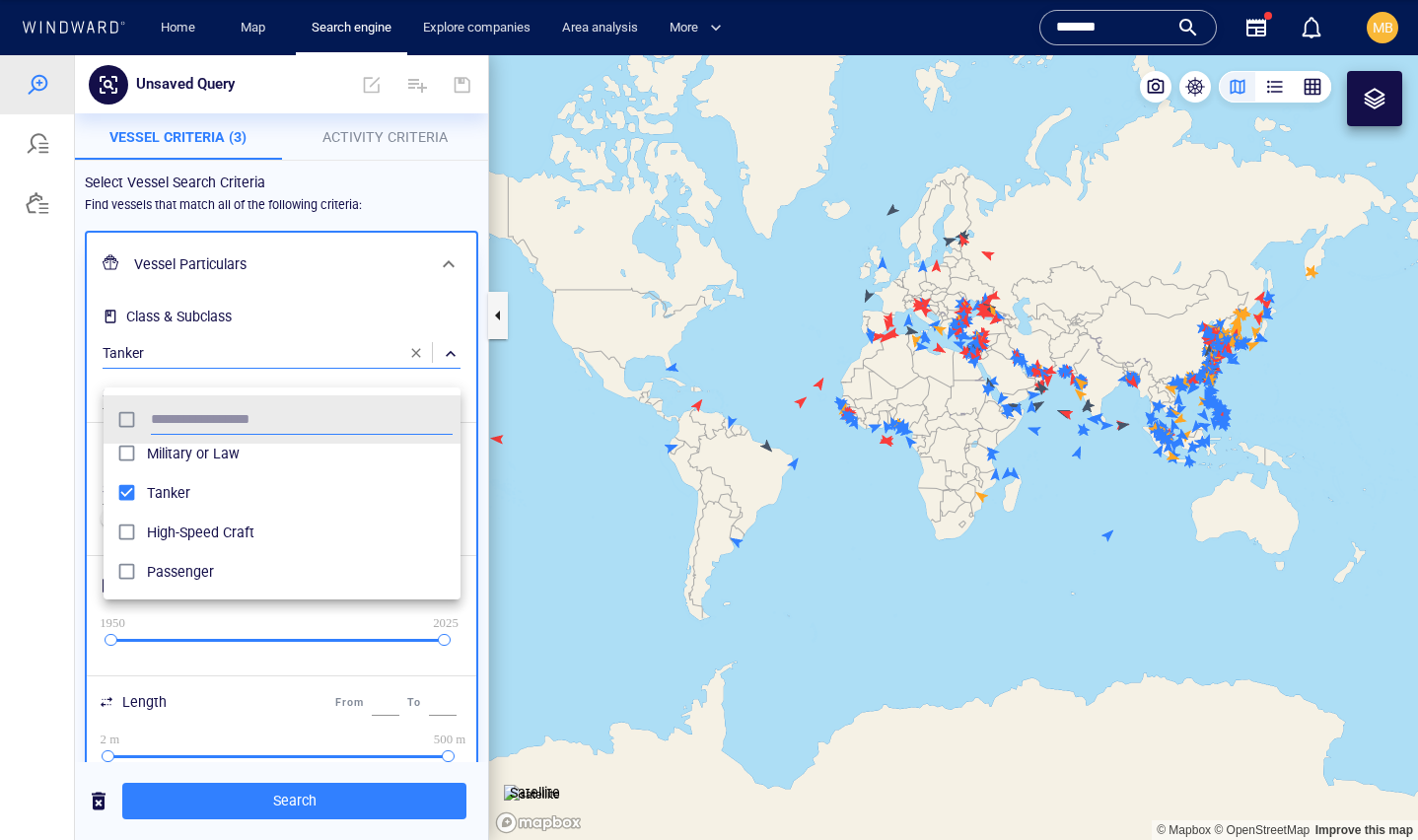 click at bounding box center [709, 448] 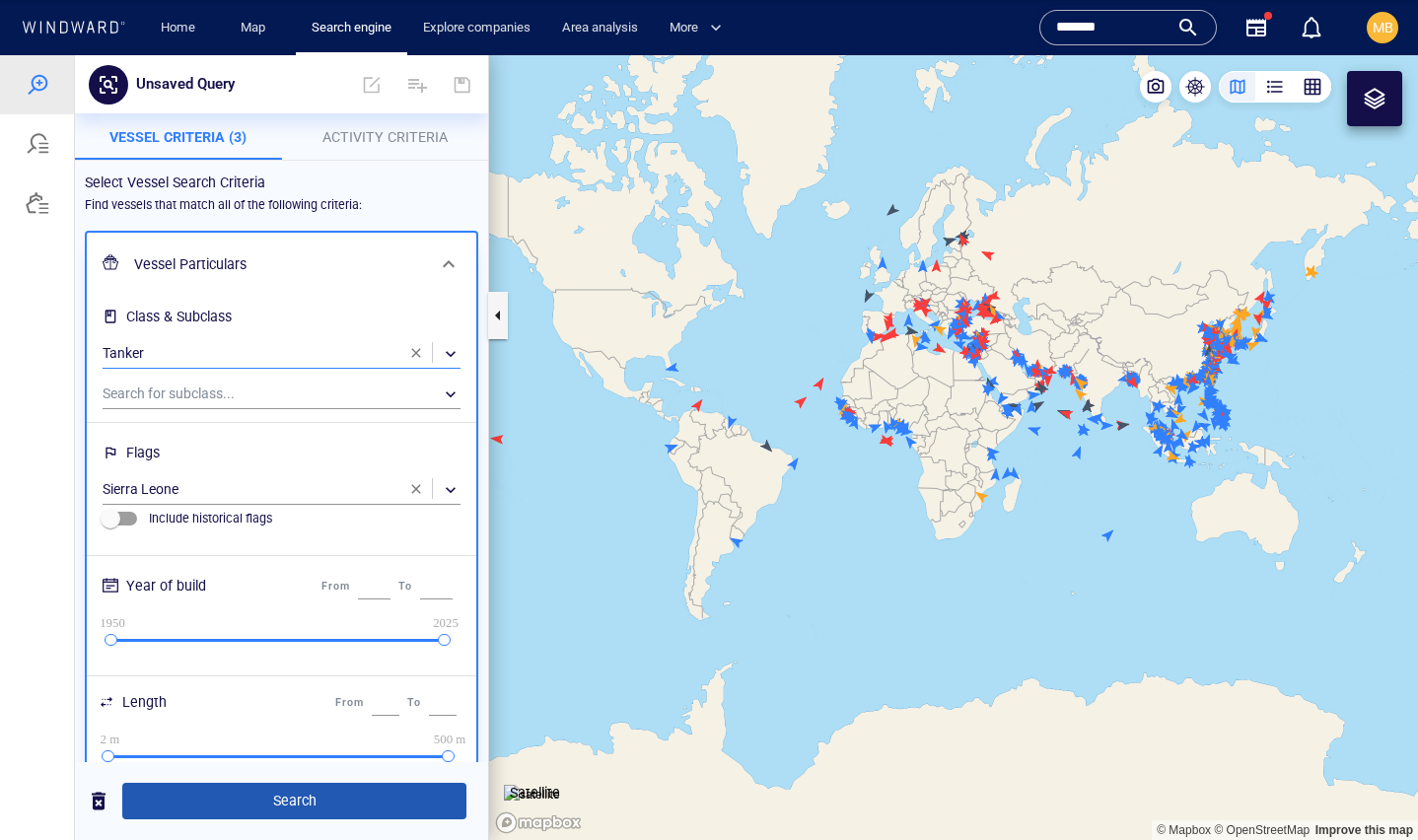 click on "Search" at bounding box center [294, 801] 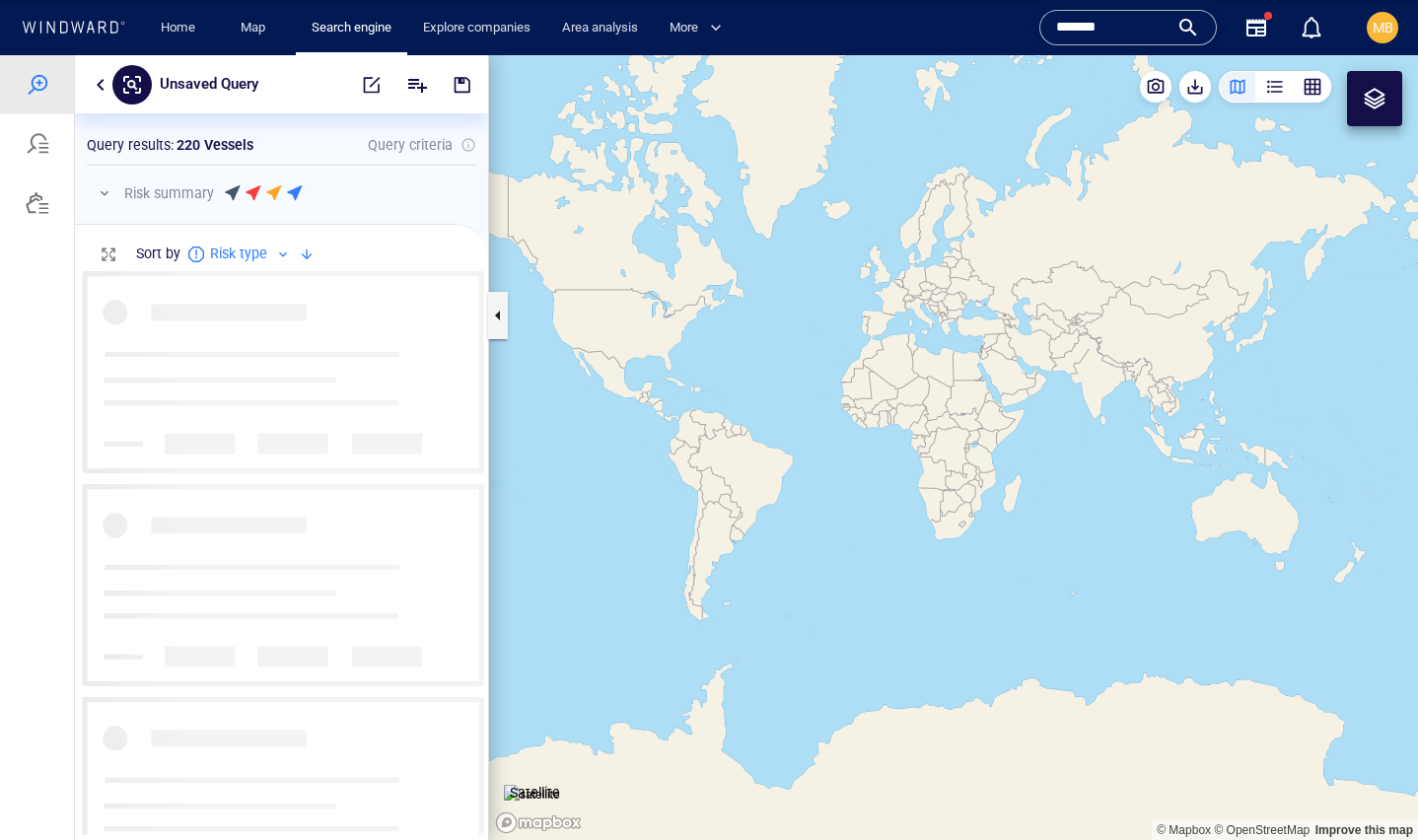 scroll, scrollTop: 1, scrollLeft: 1, axis: both 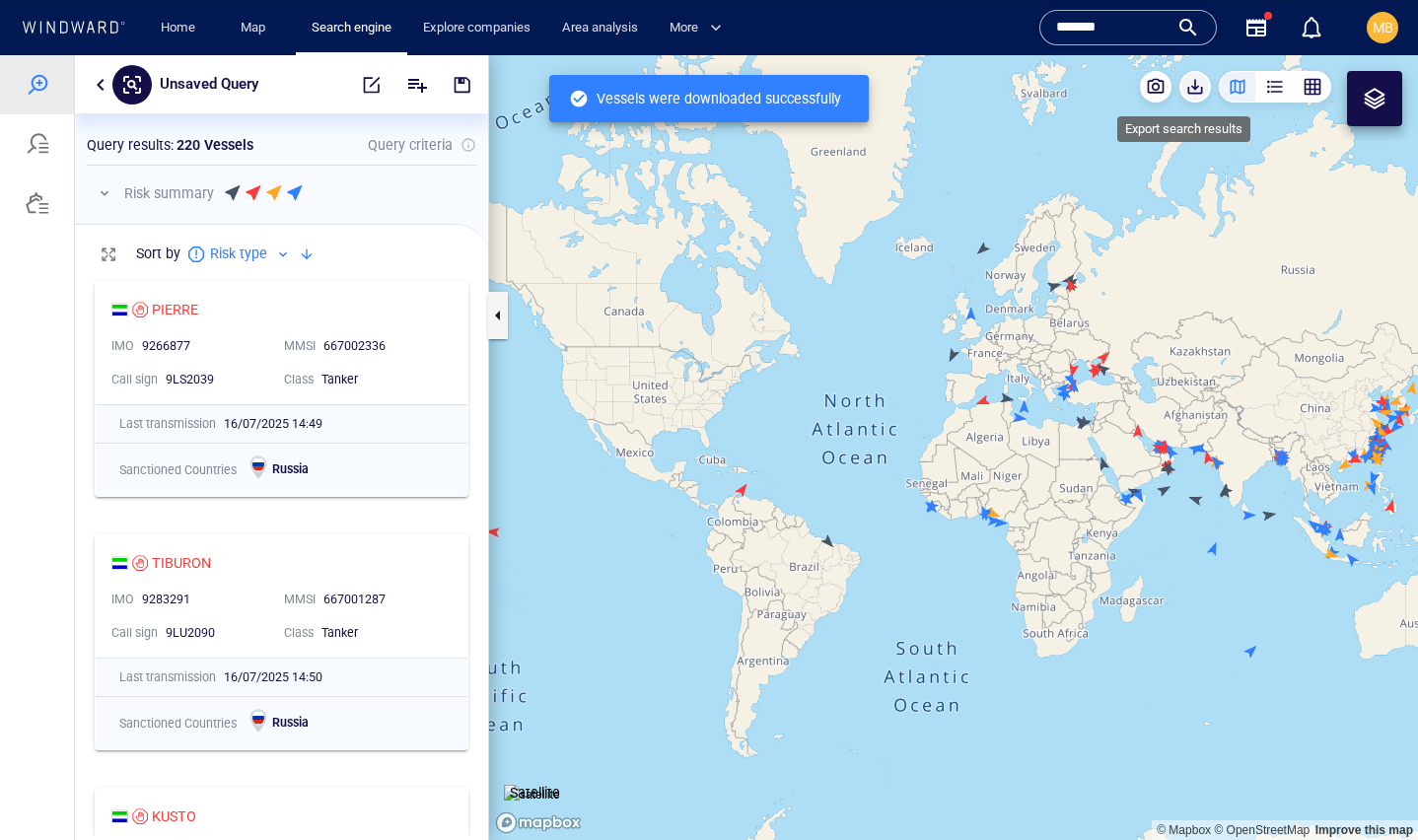 click at bounding box center (1195, 87) 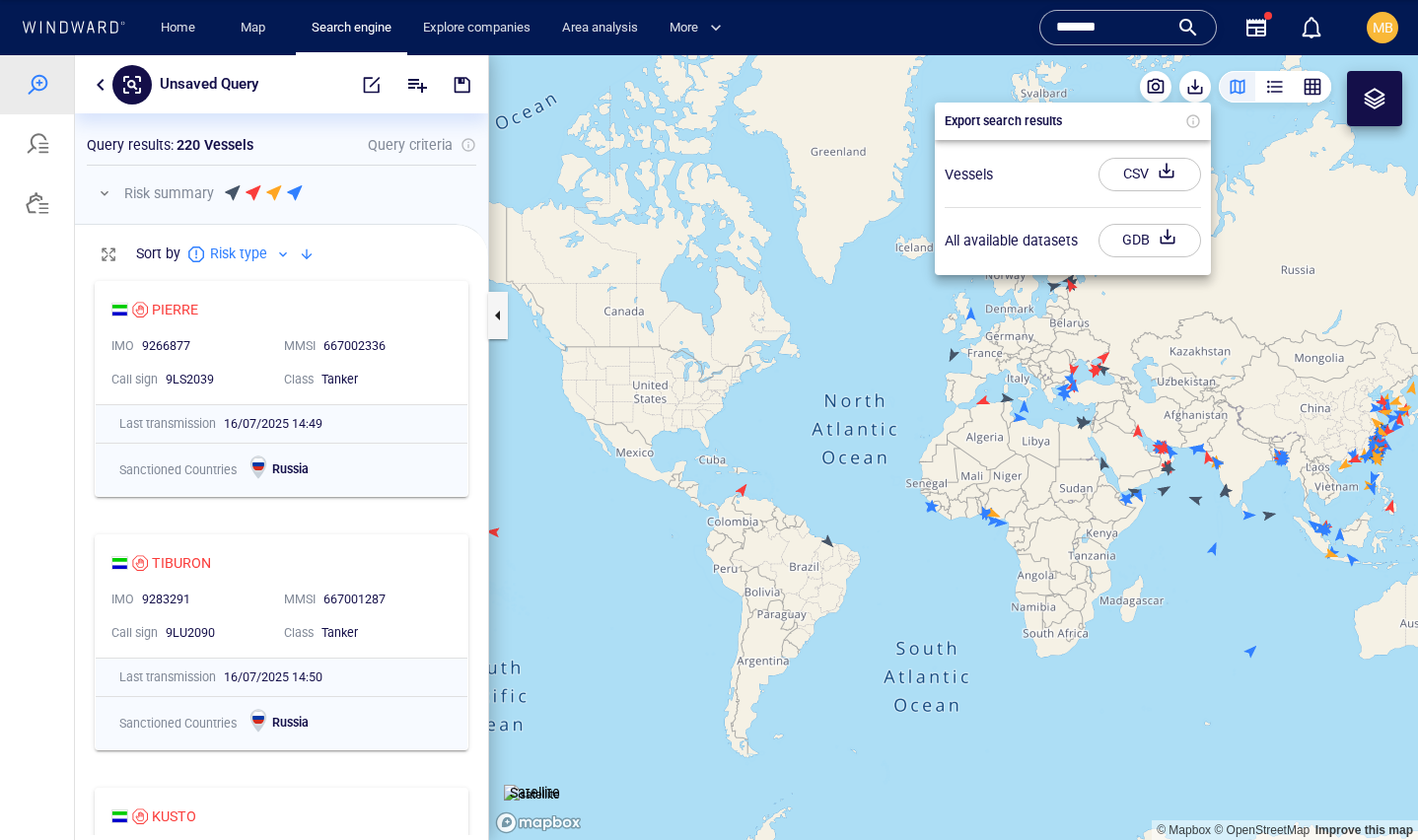 click on "CSV" at bounding box center [1136, 174] 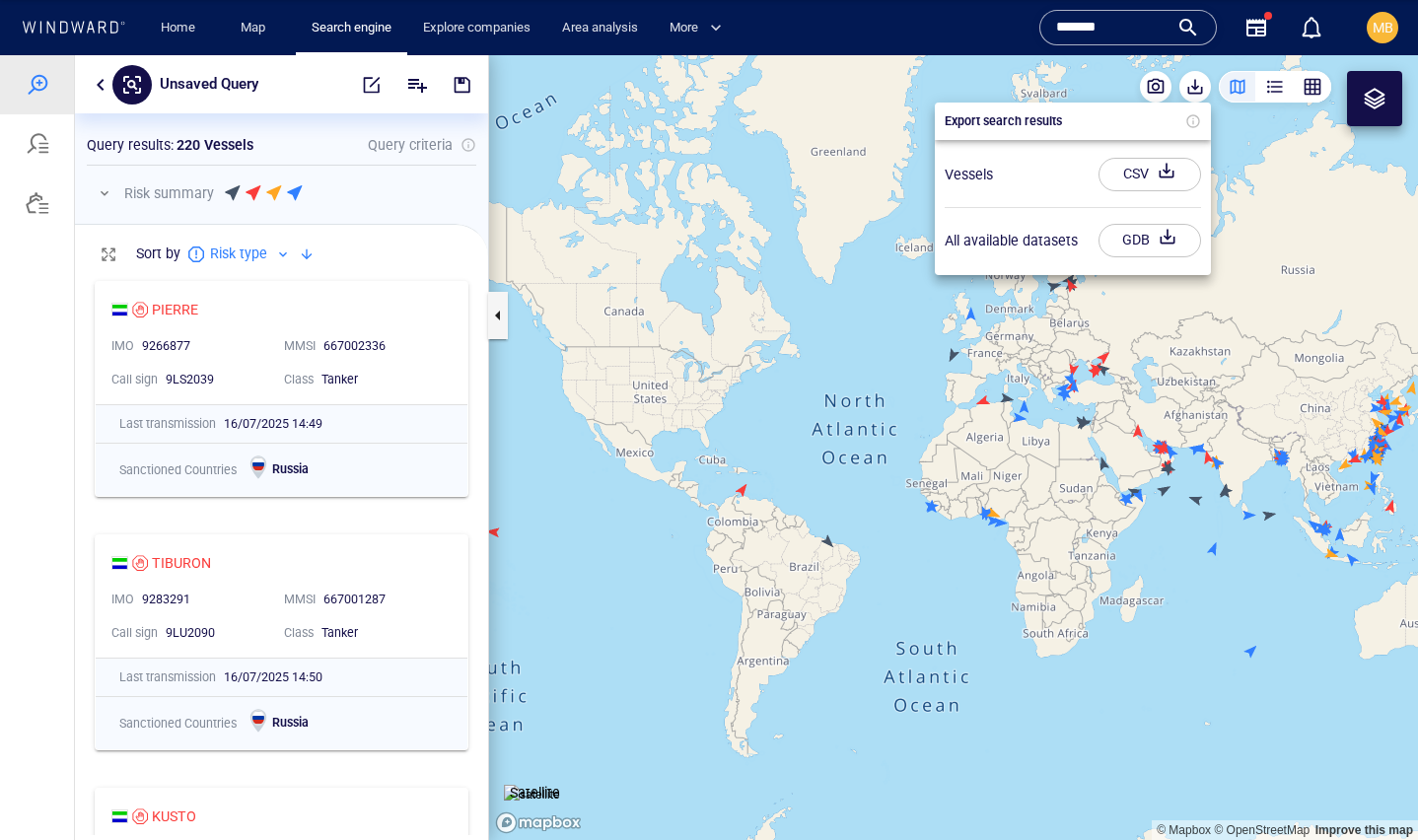 click at bounding box center (709, 448) 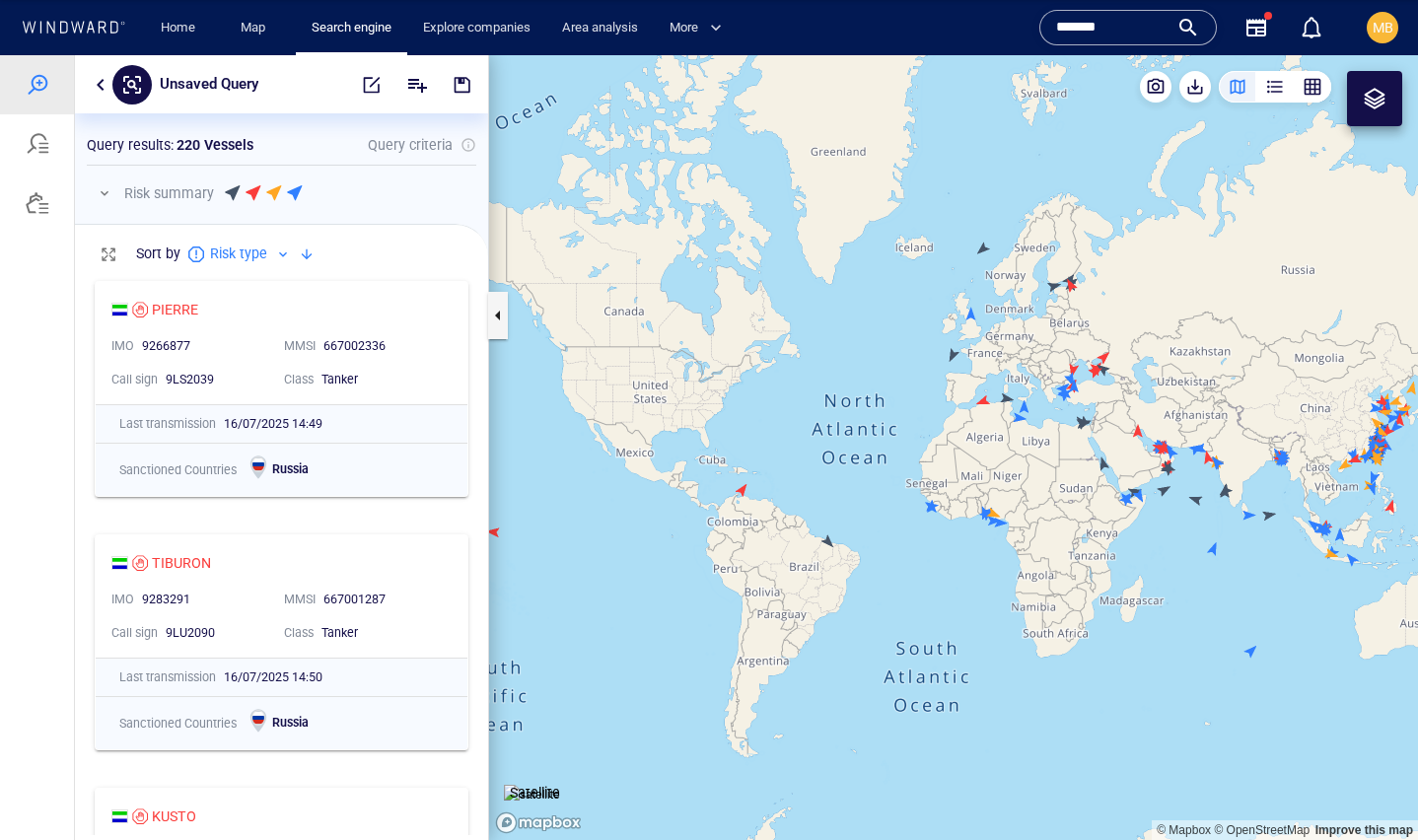 drag, startPoint x: 1120, startPoint y: 31, endPoint x: 1029, endPoint y: 24, distance: 91.26883 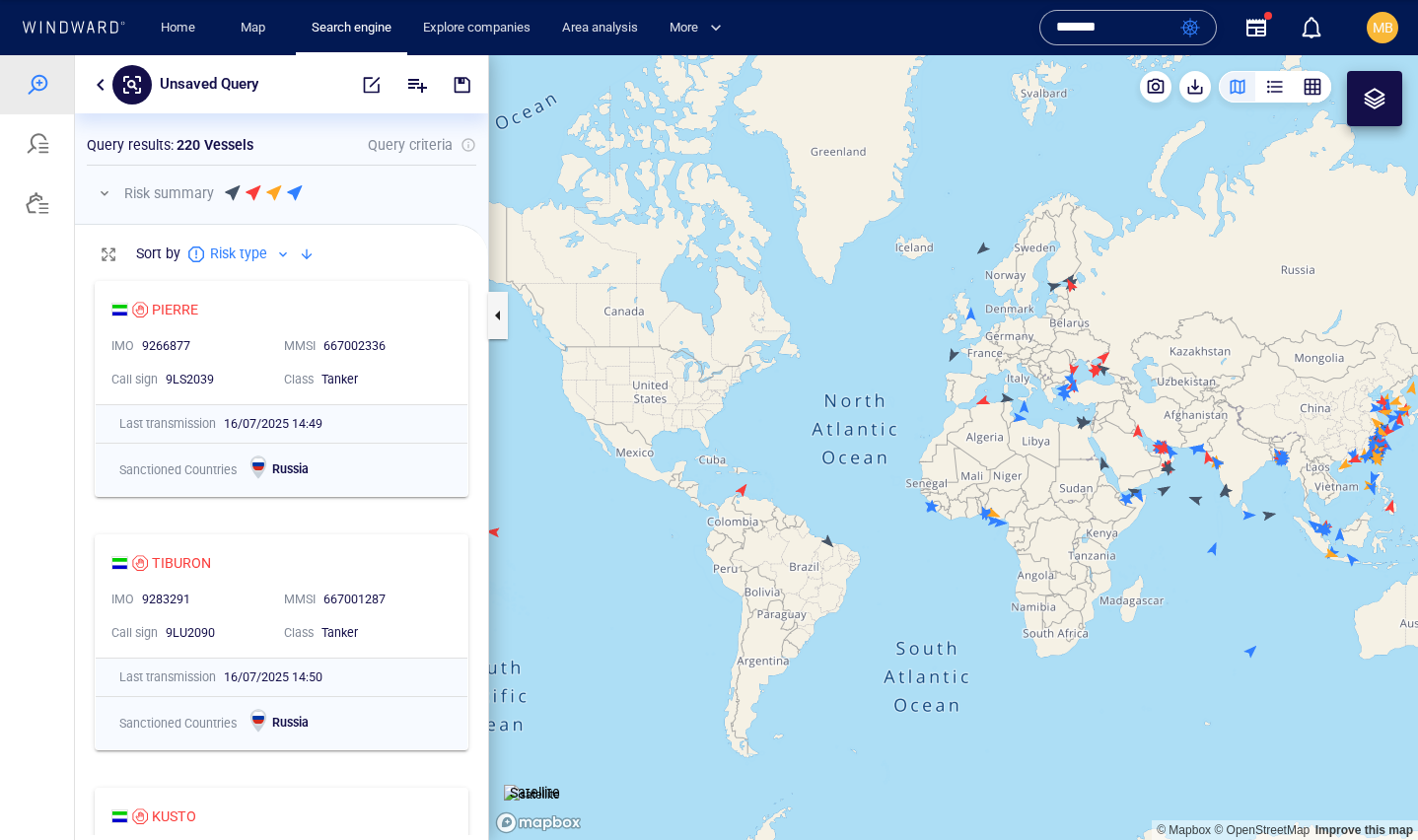 type on "*******" 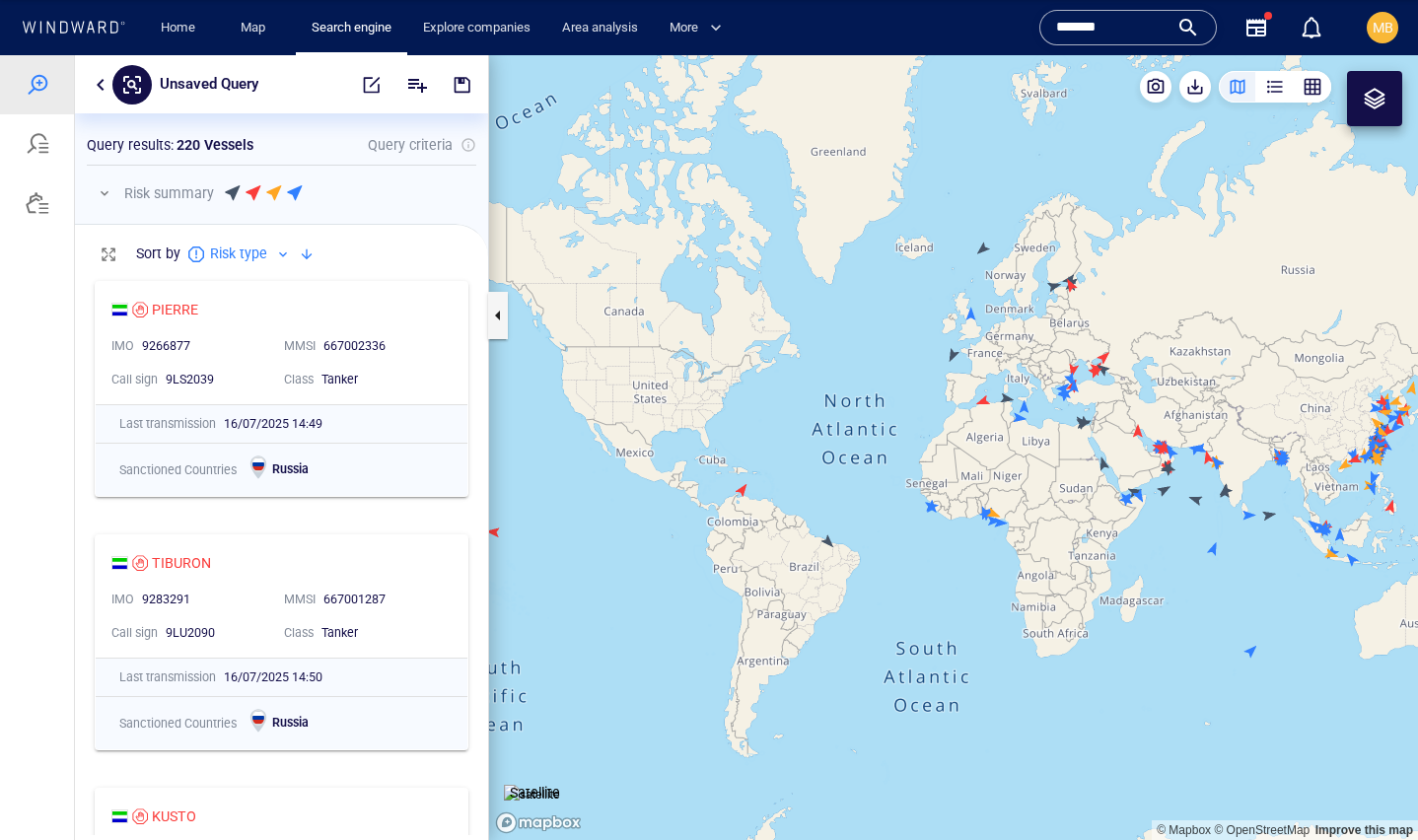 click on "*******" at bounding box center (1128, 28) 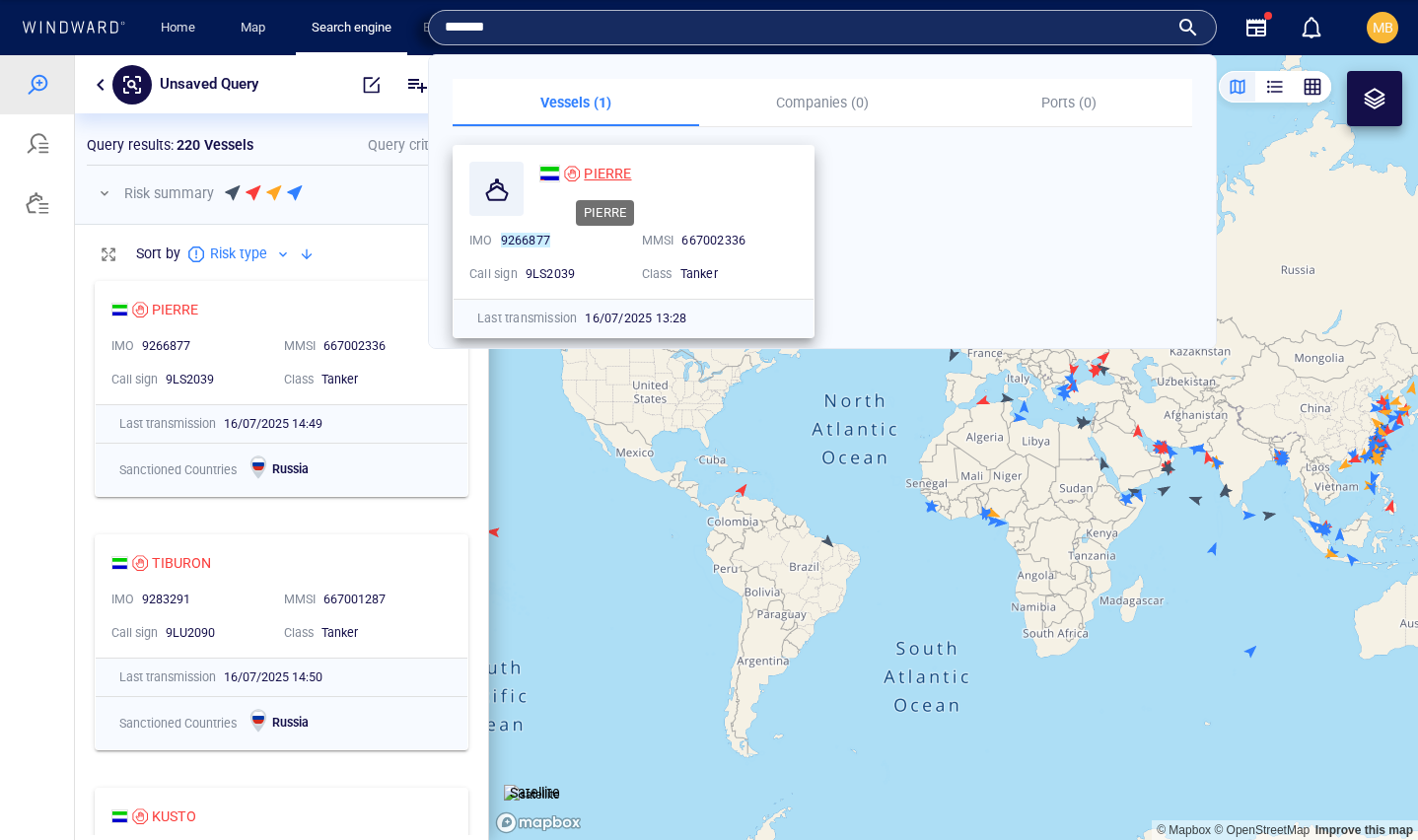 click on "PIERRE" at bounding box center [607, 174] 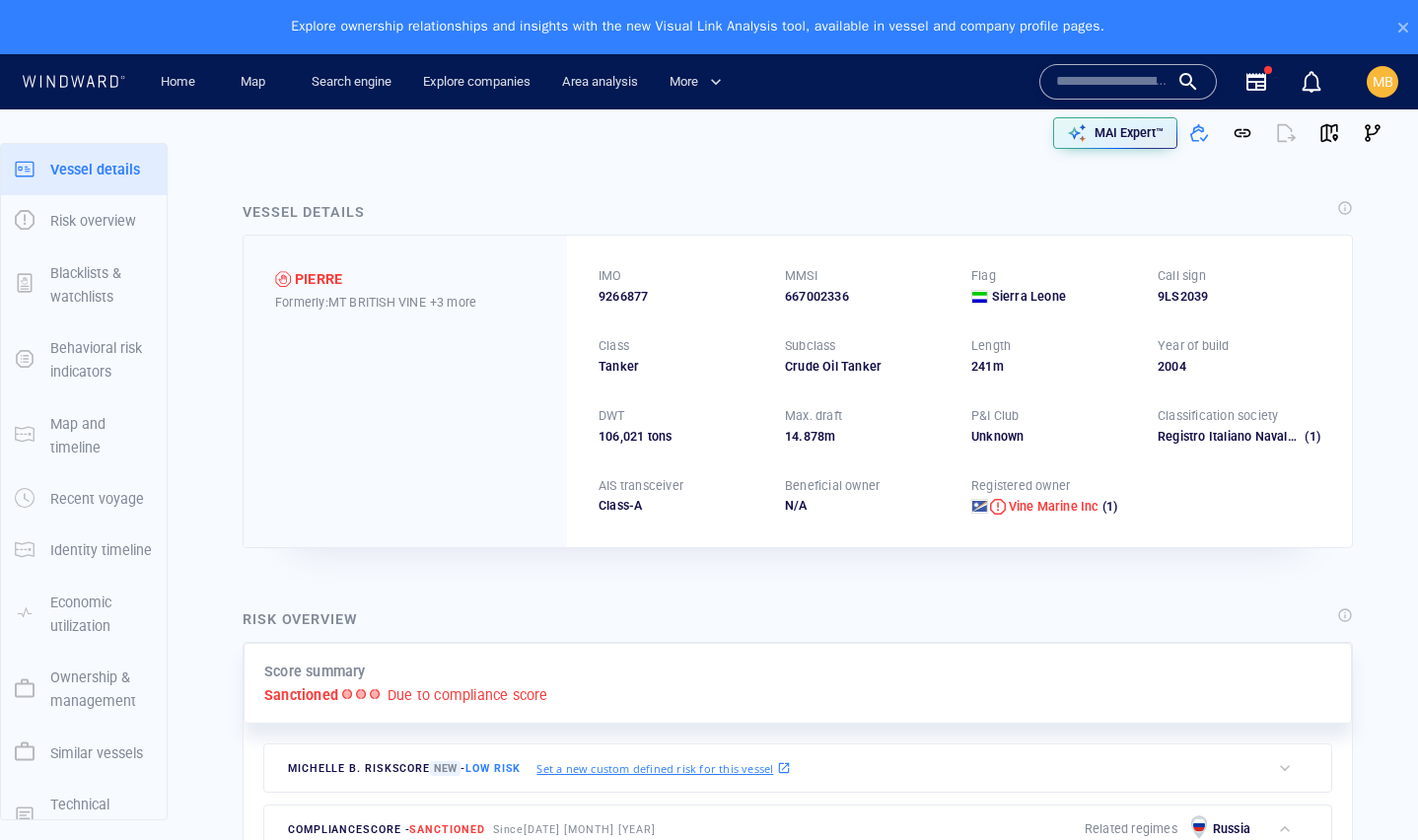 scroll, scrollTop: 0, scrollLeft: 0, axis: both 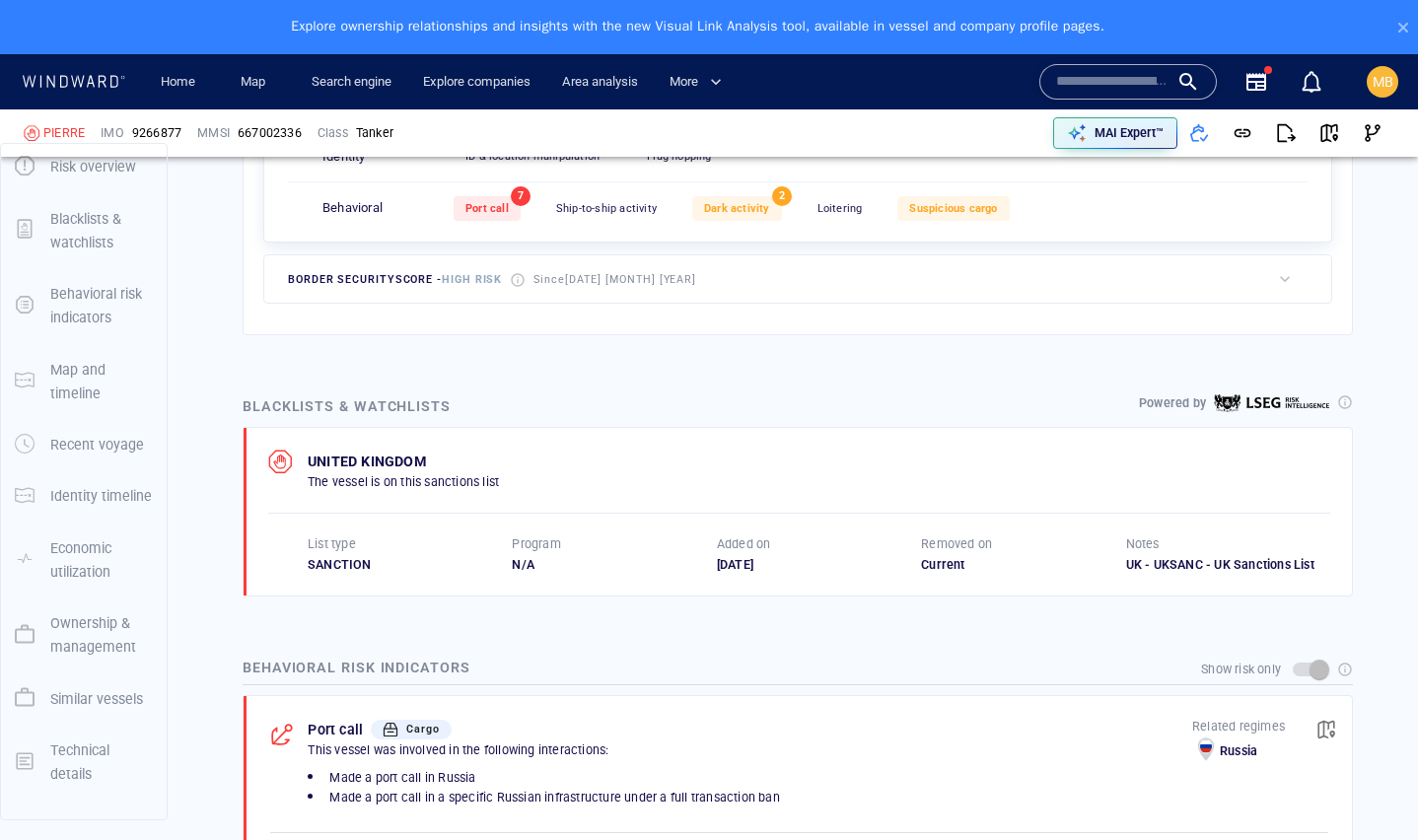 click at bounding box center (1112, 82) 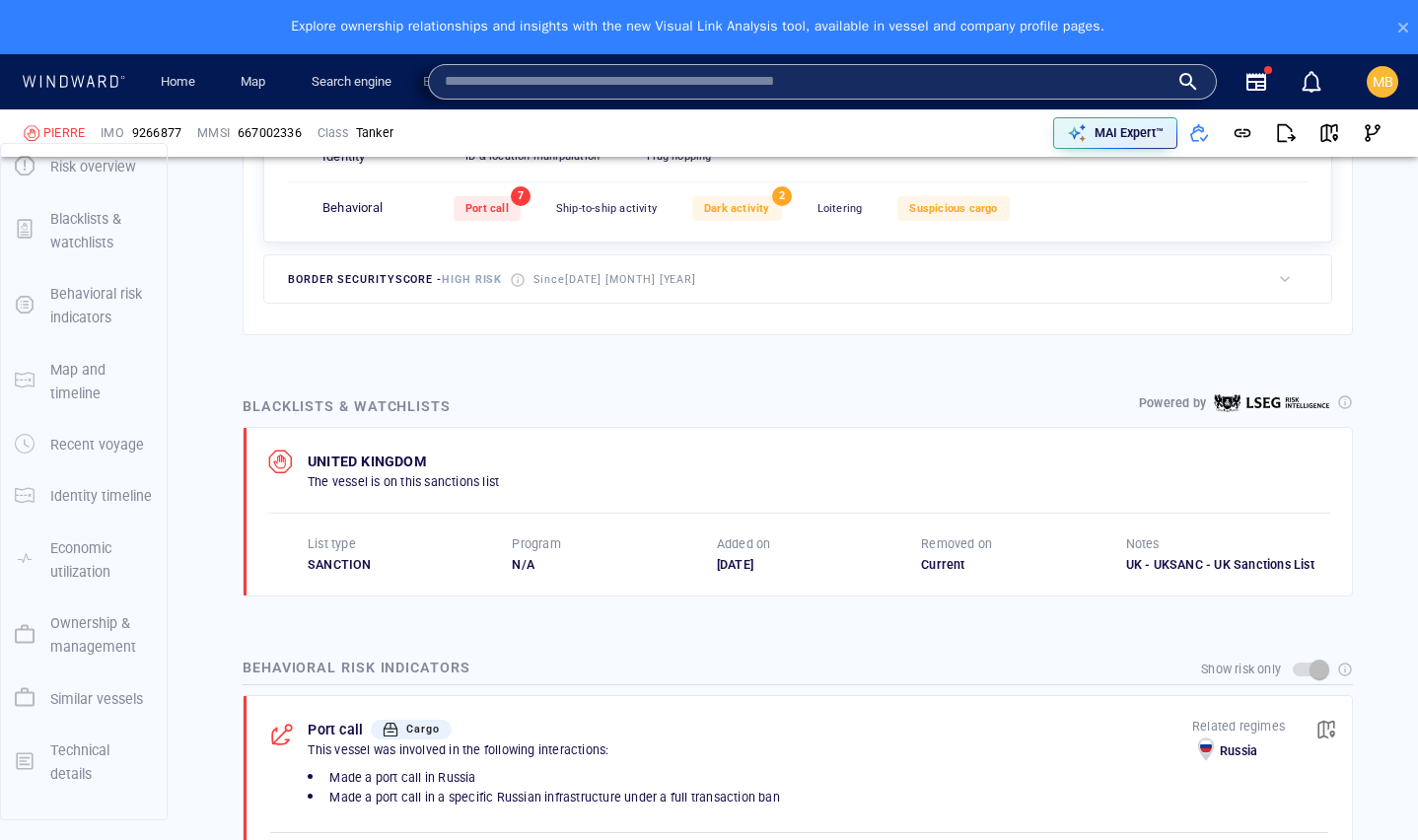 paste on "*******" 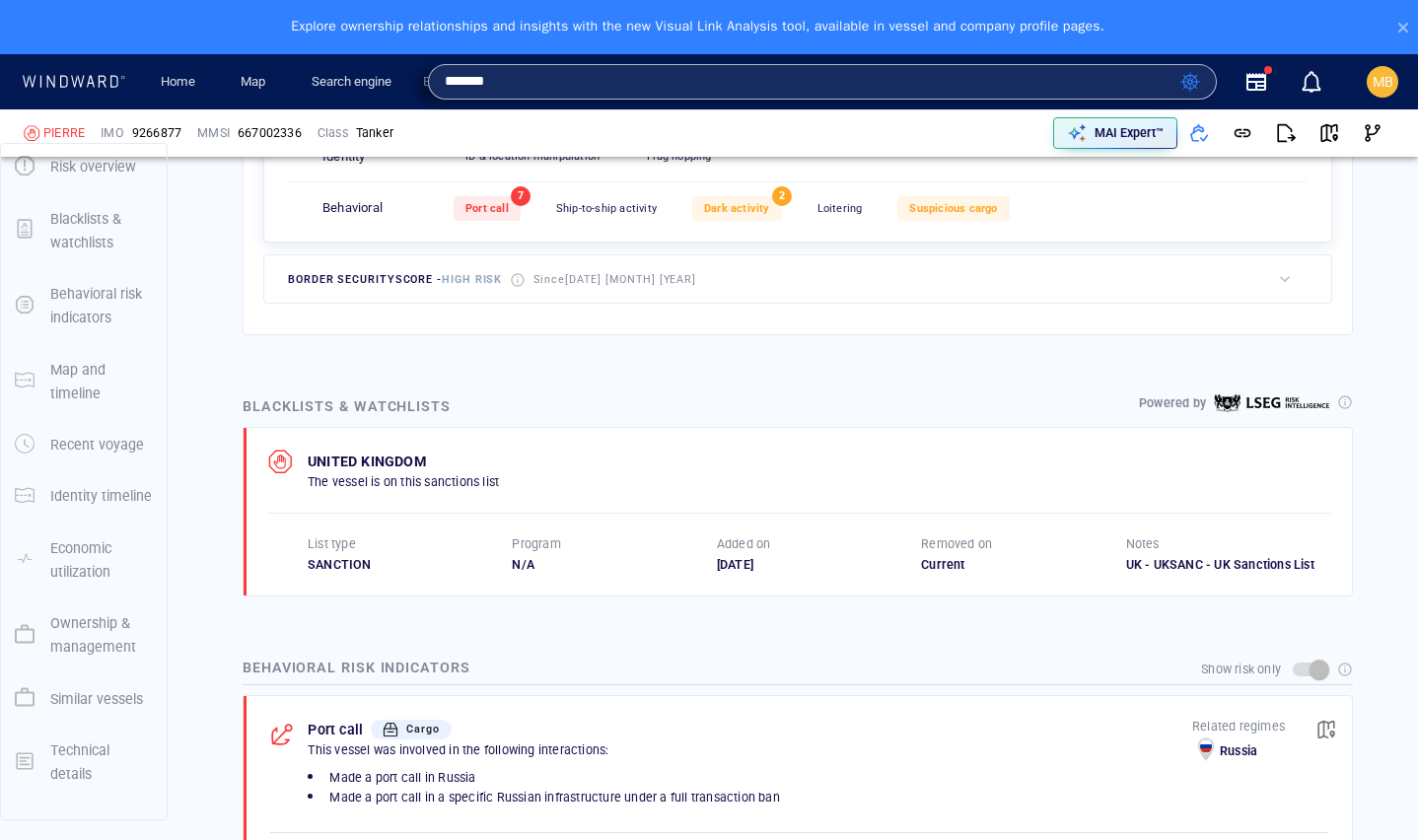 type on "*******" 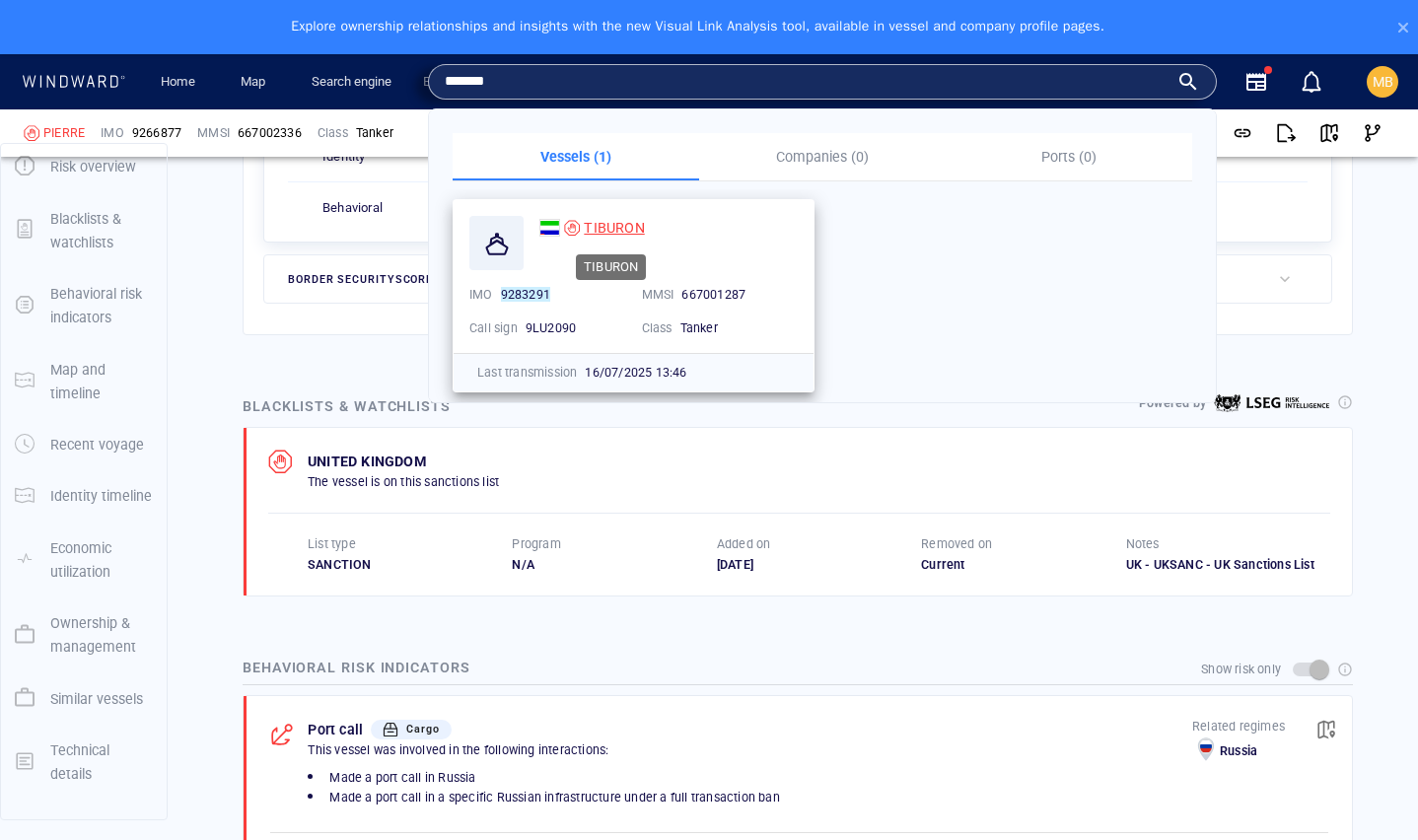 click on "TIBURON" at bounding box center (613, 228) 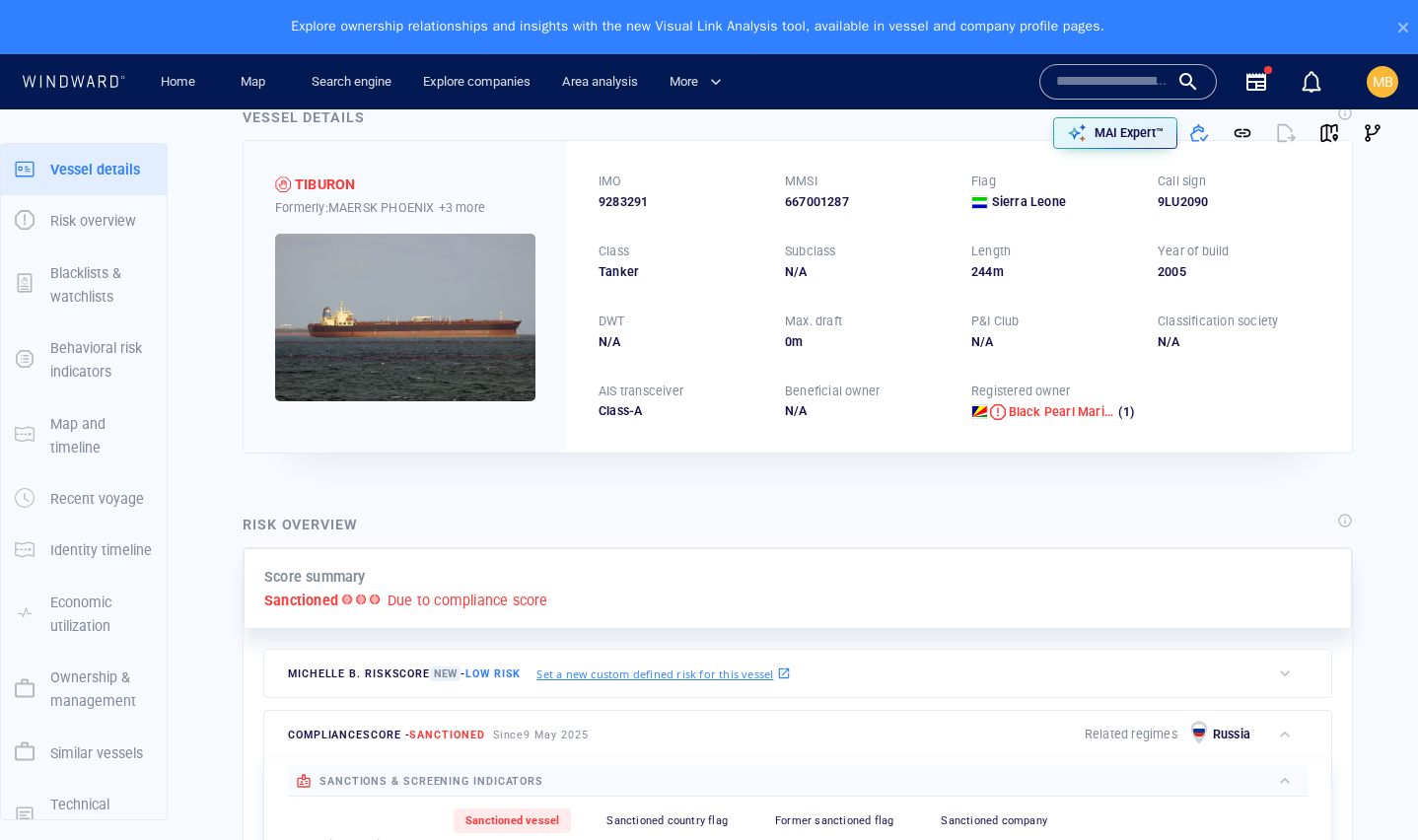scroll, scrollTop: 0, scrollLeft: 0, axis: both 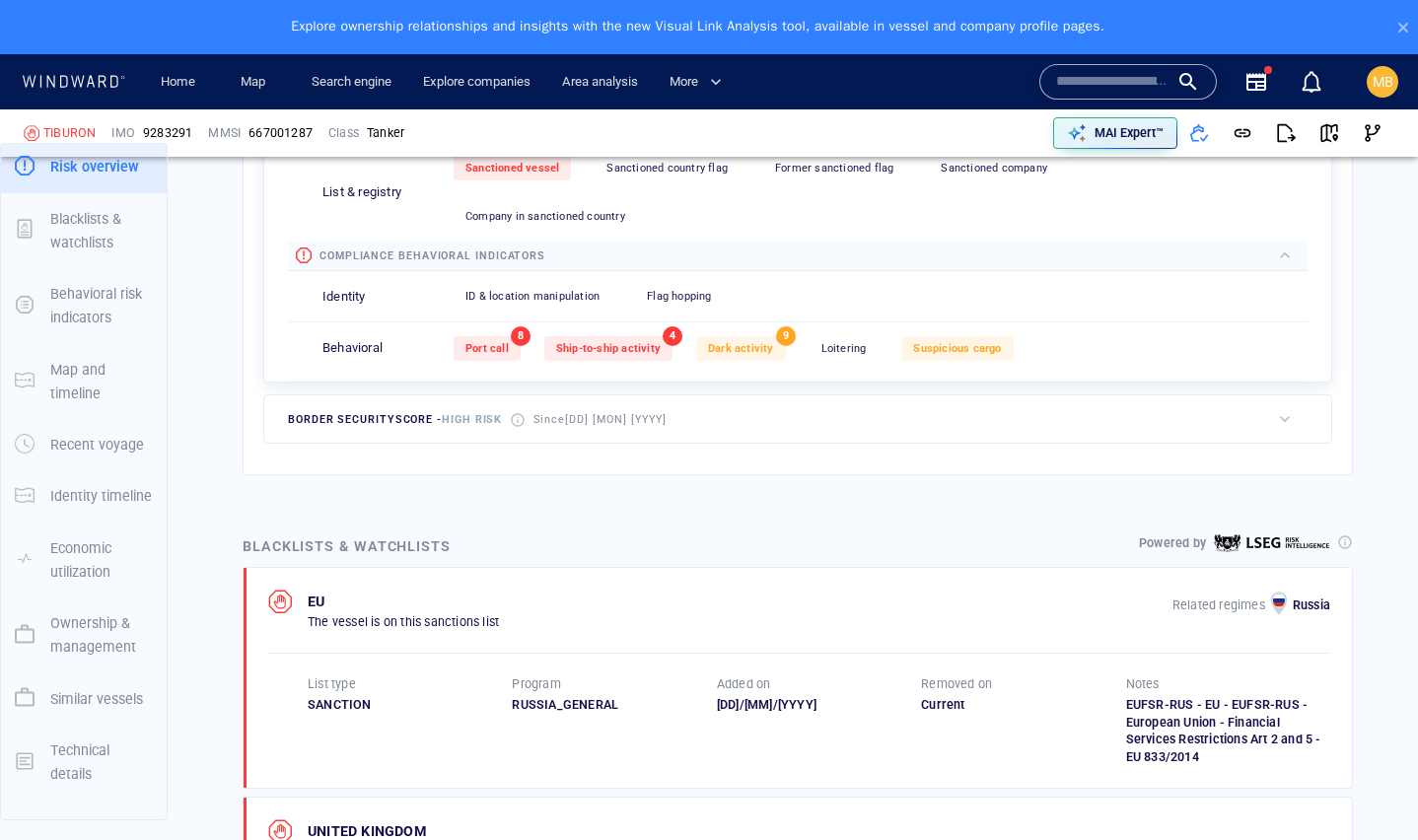 click at bounding box center (1112, 82) 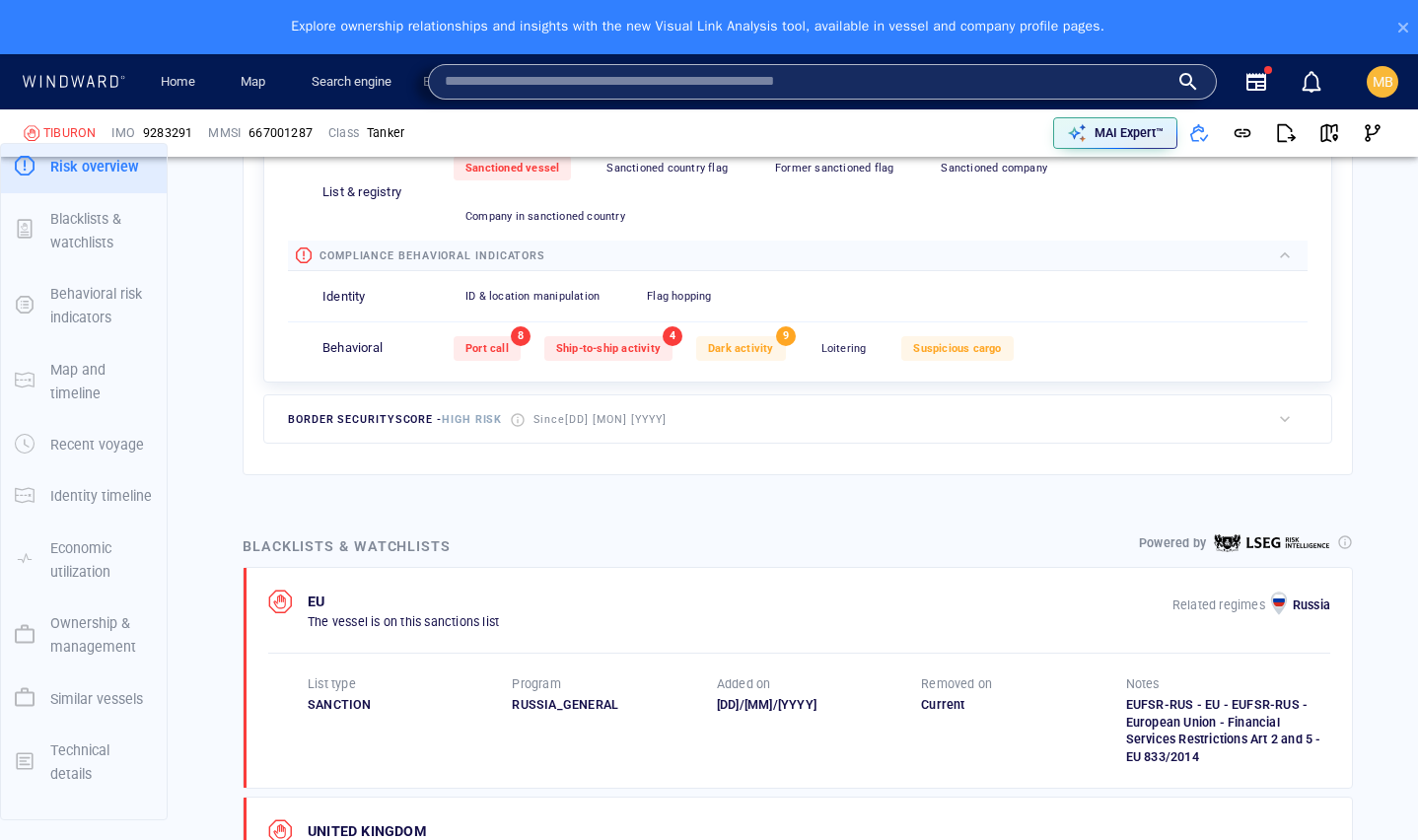 paste on "*******" 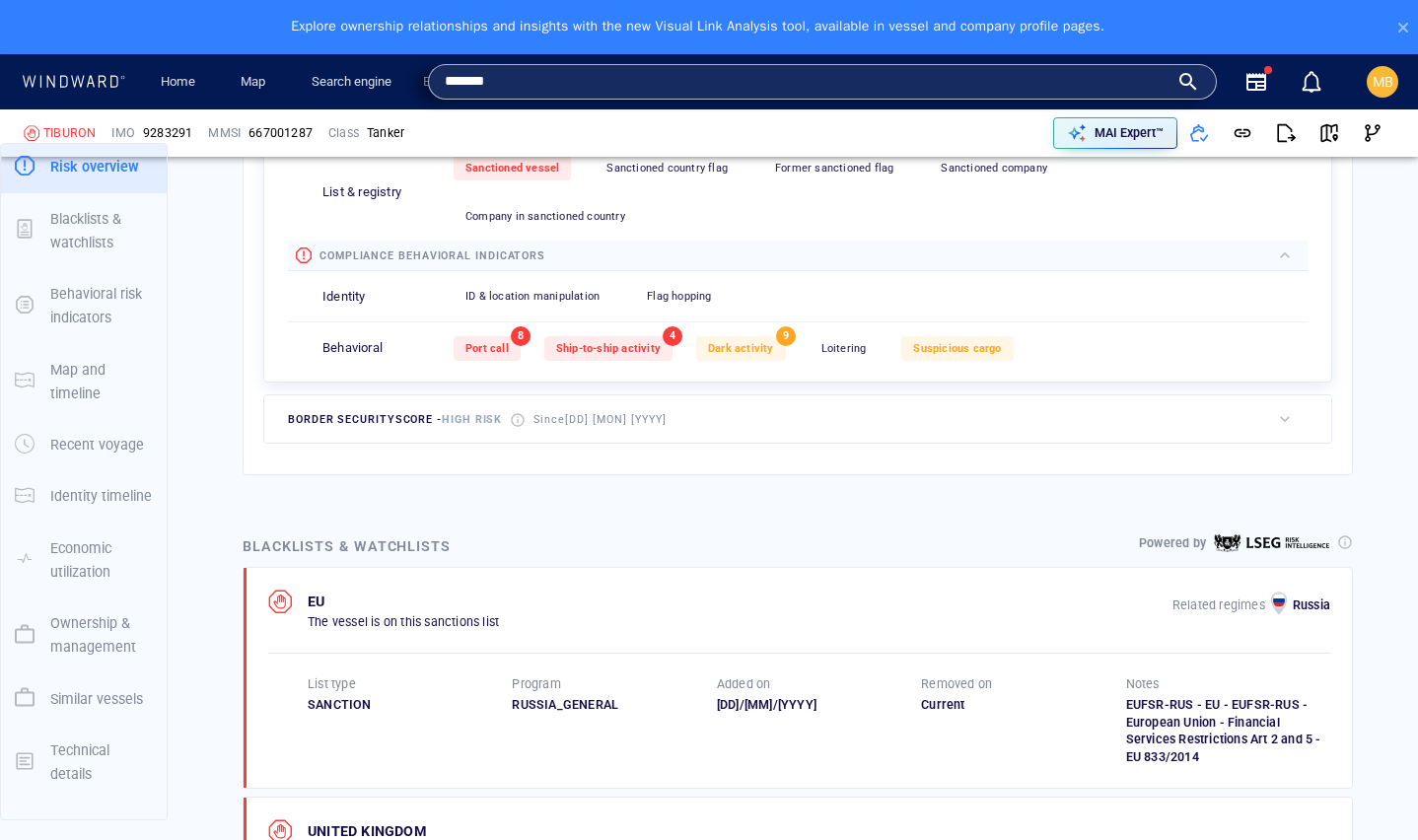 type on "*******" 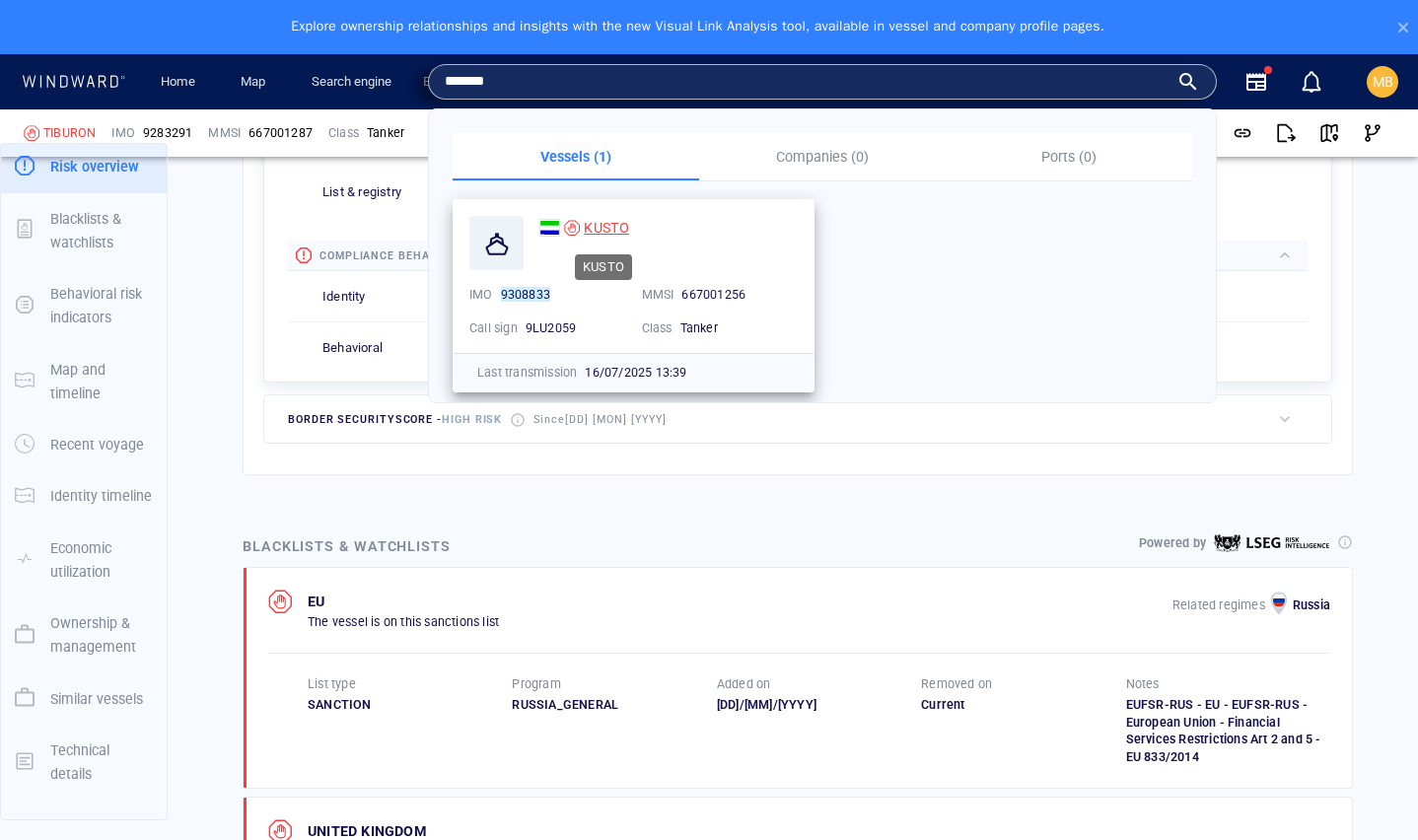 click on "KUSTO" at bounding box center [606, 228] 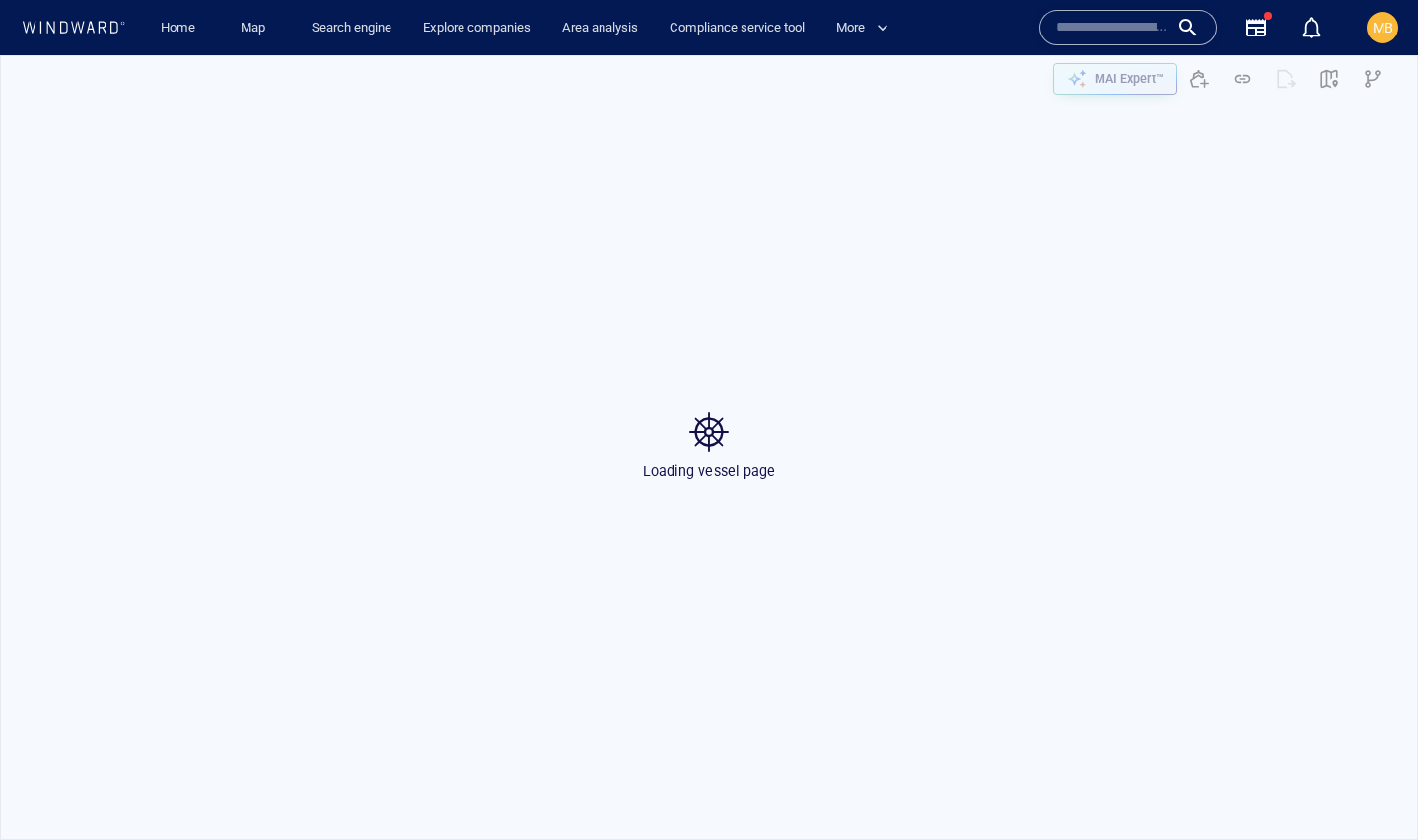 scroll, scrollTop: 0, scrollLeft: 0, axis: both 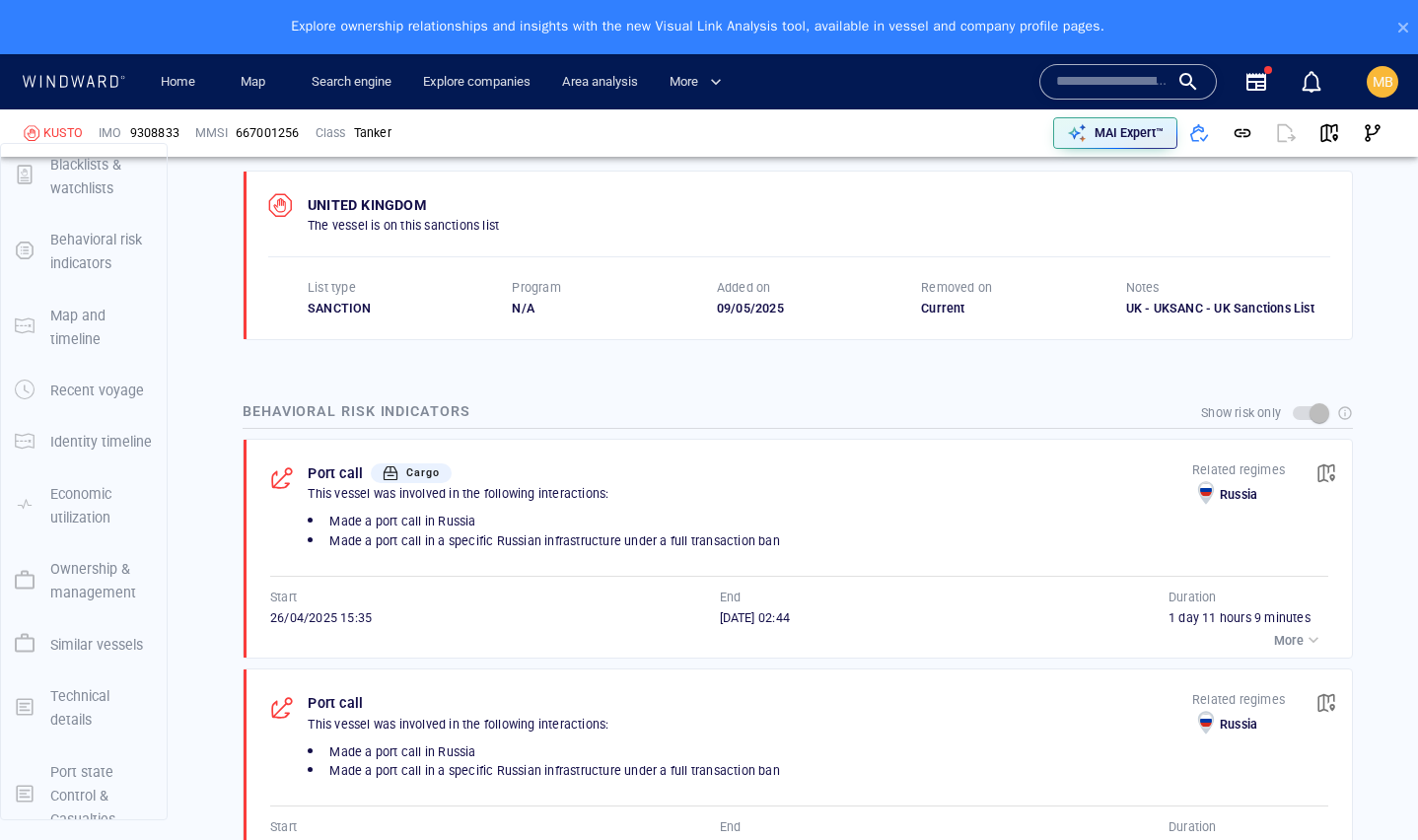 click at bounding box center (1112, 82) 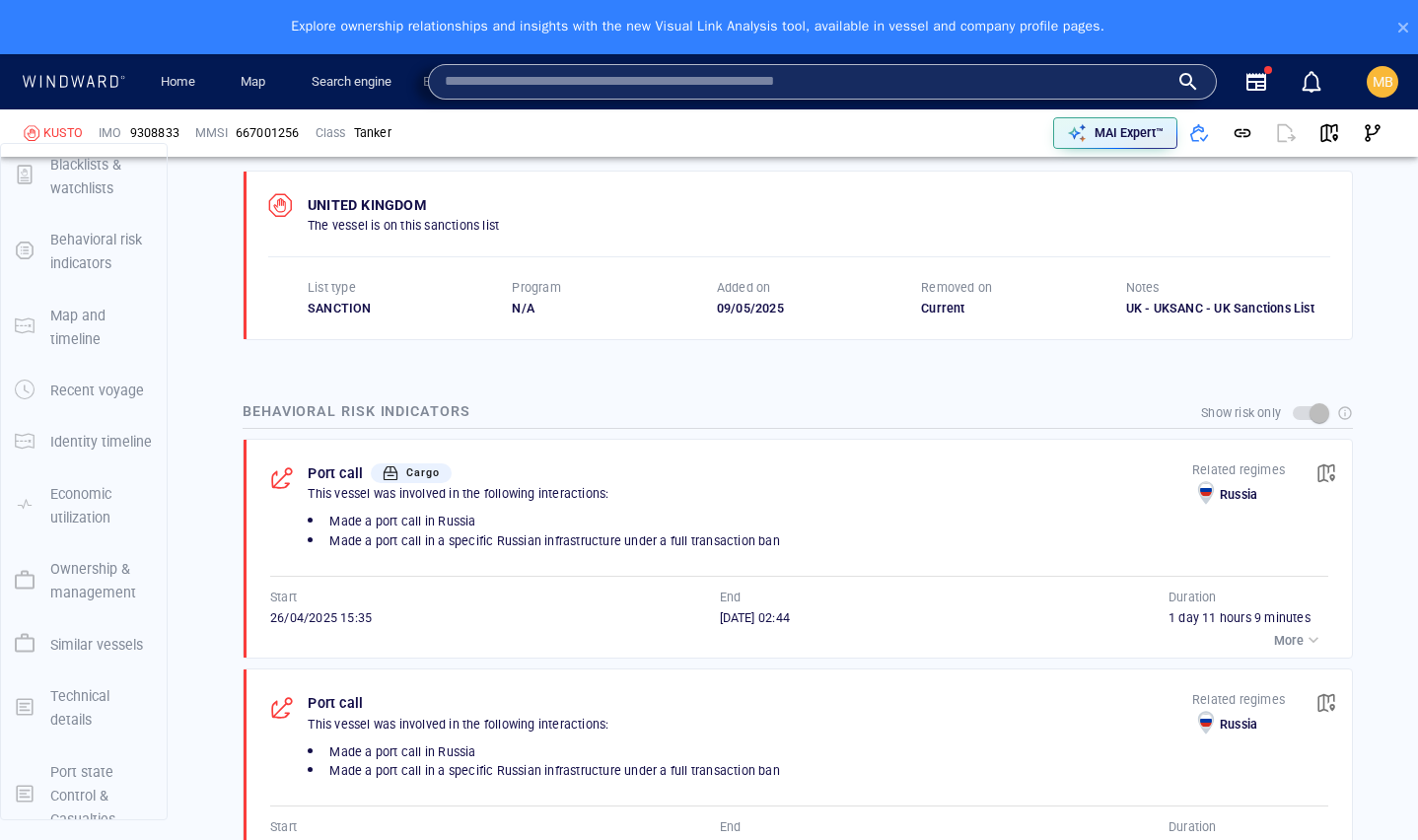 paste on "*******" 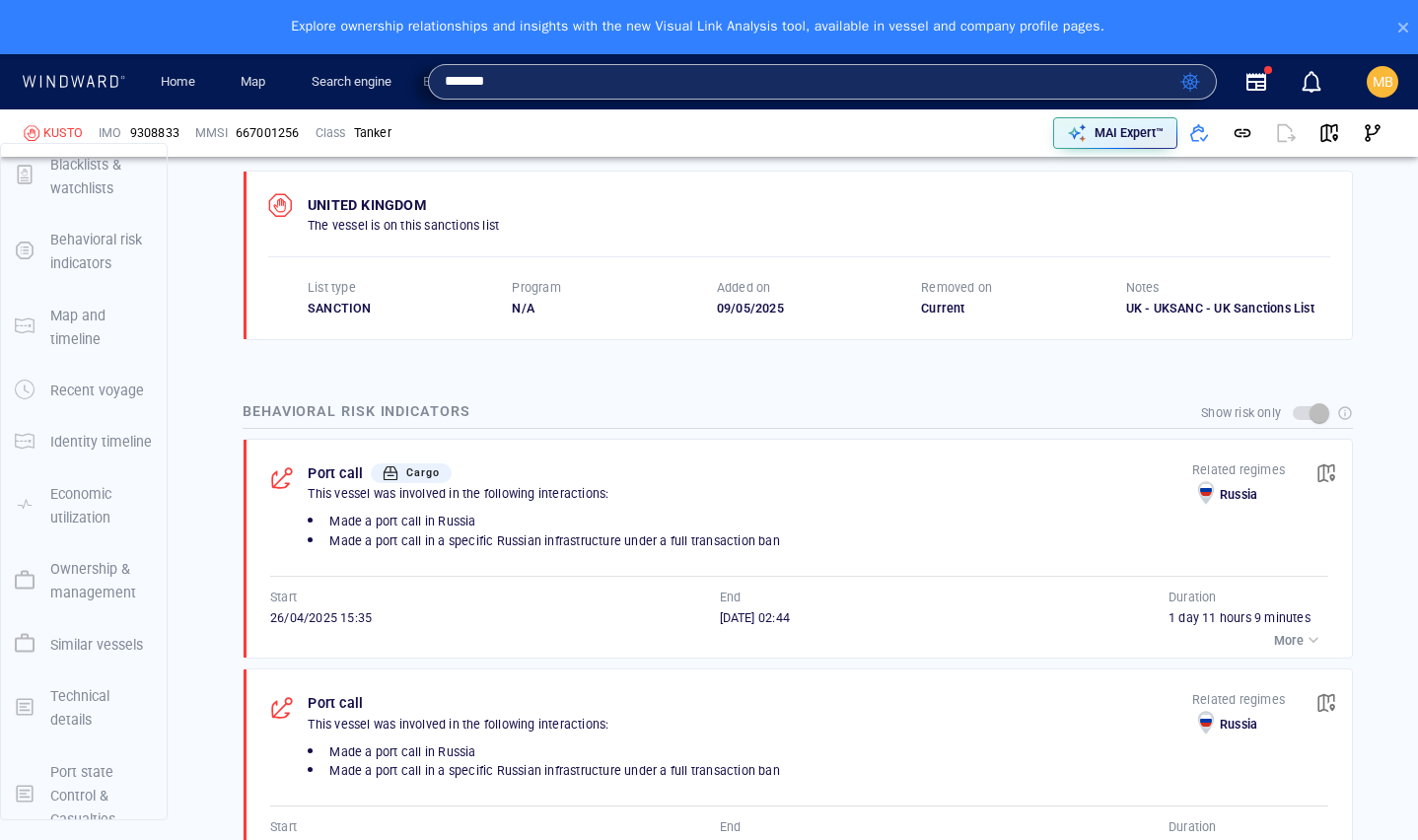 type on "*******" 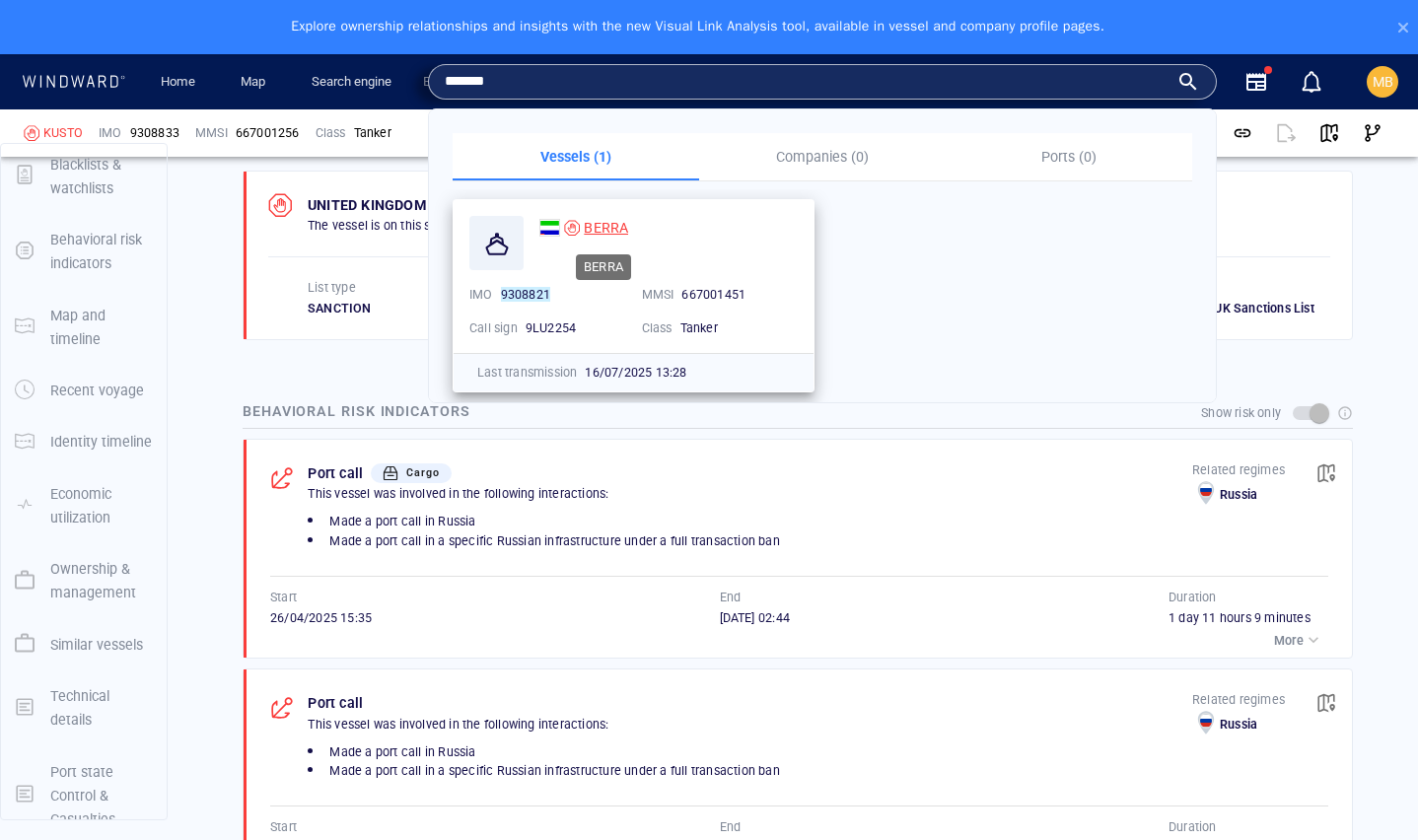 click on "BERRA" at bounding box center (605, 228) 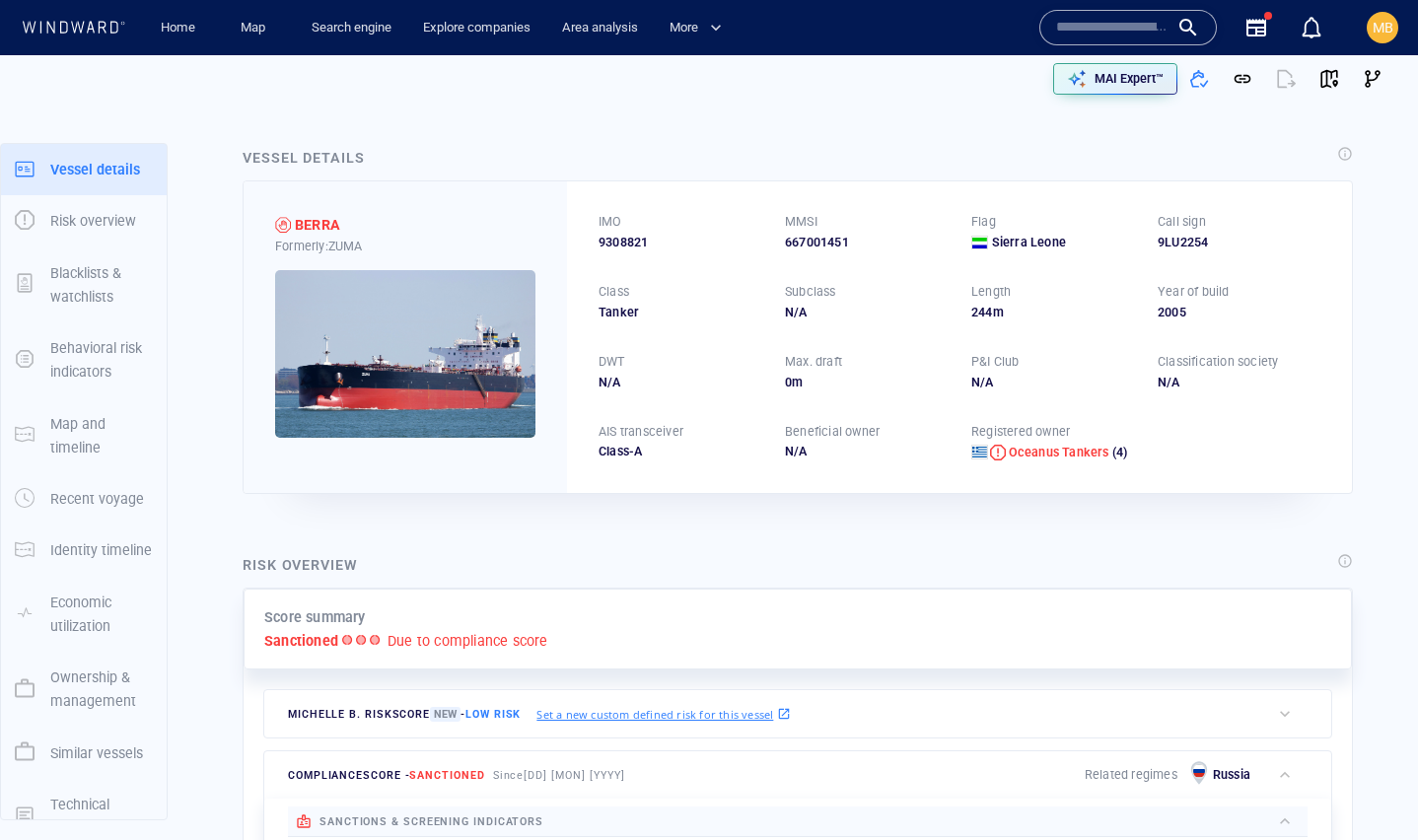 scroll, scrollTop: 0, scrollLeft: 0, axis: both 